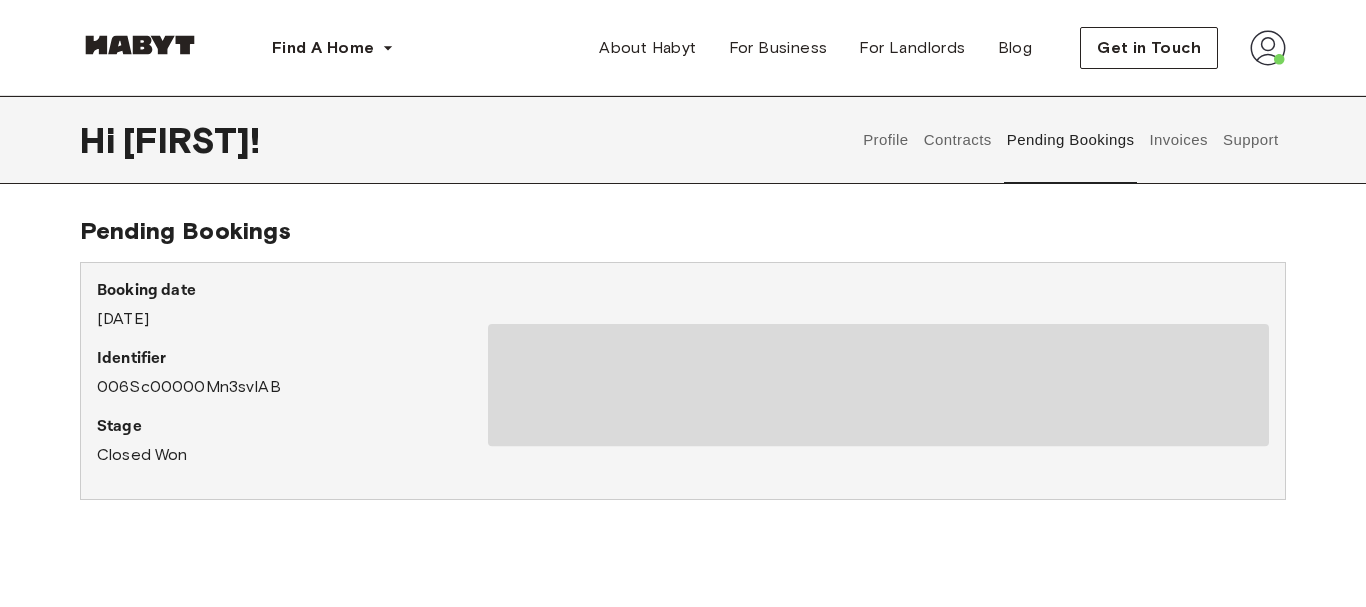 scroll, scrollTop: 0, scrollLeft: 0, axis: both 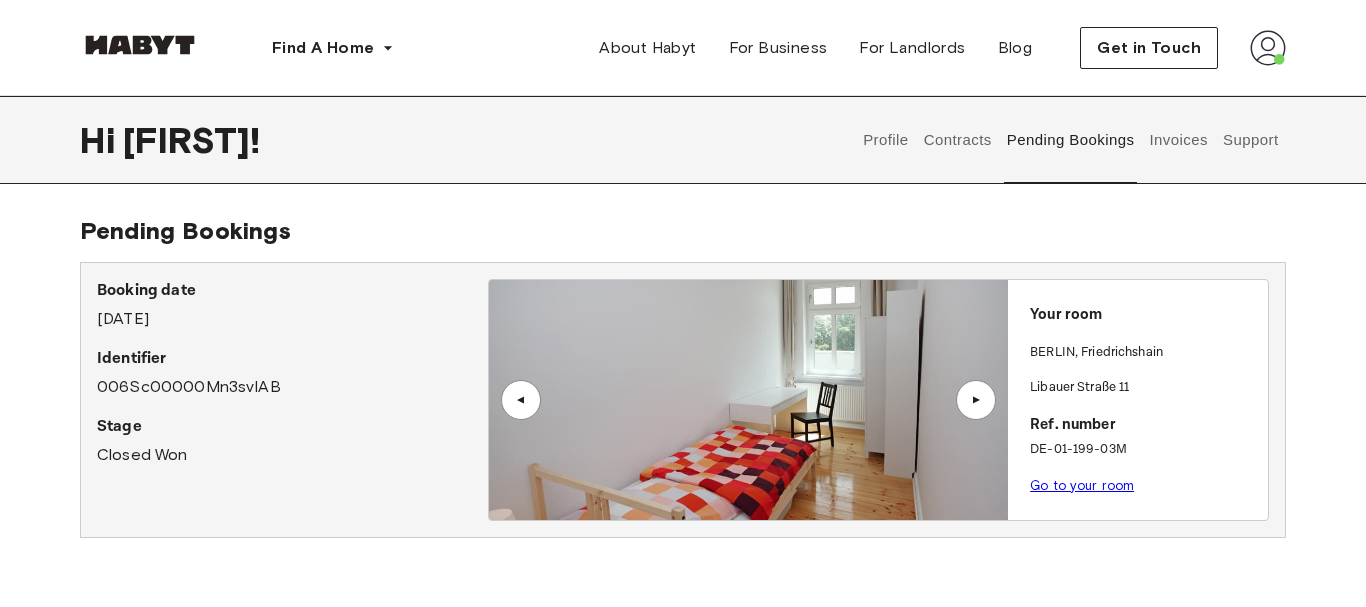 click at bounding box center [749, 400] 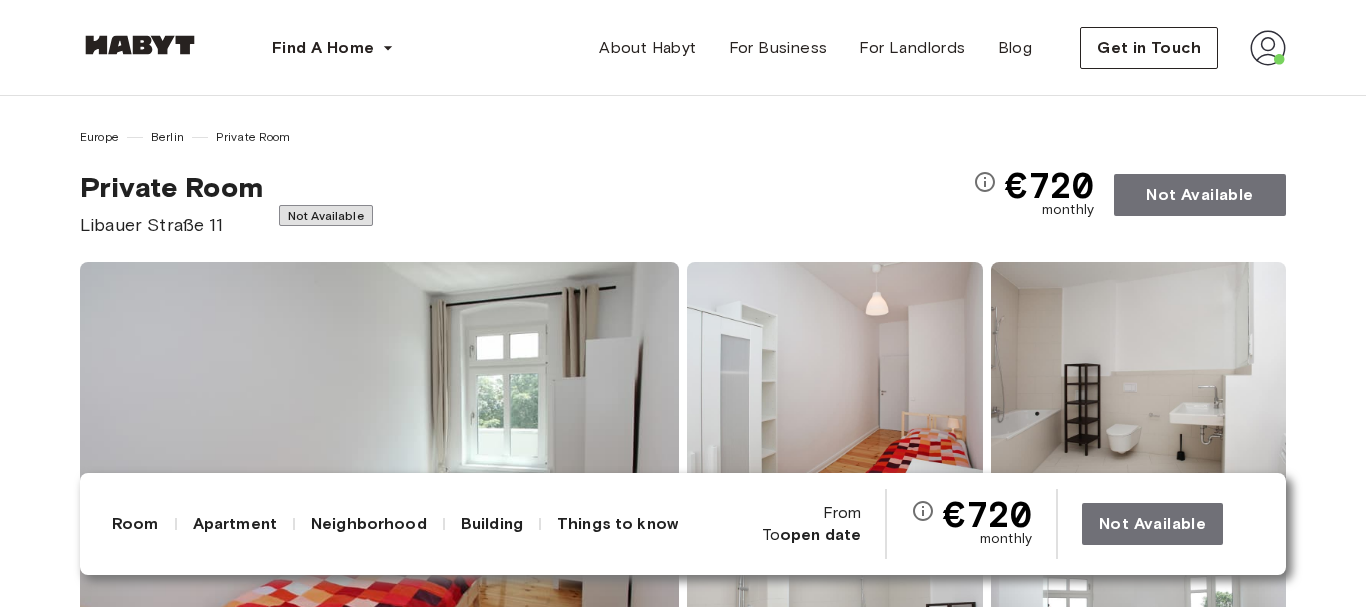 scroll, scrollTop: 306, scrollLeft: 0, axis: vertical 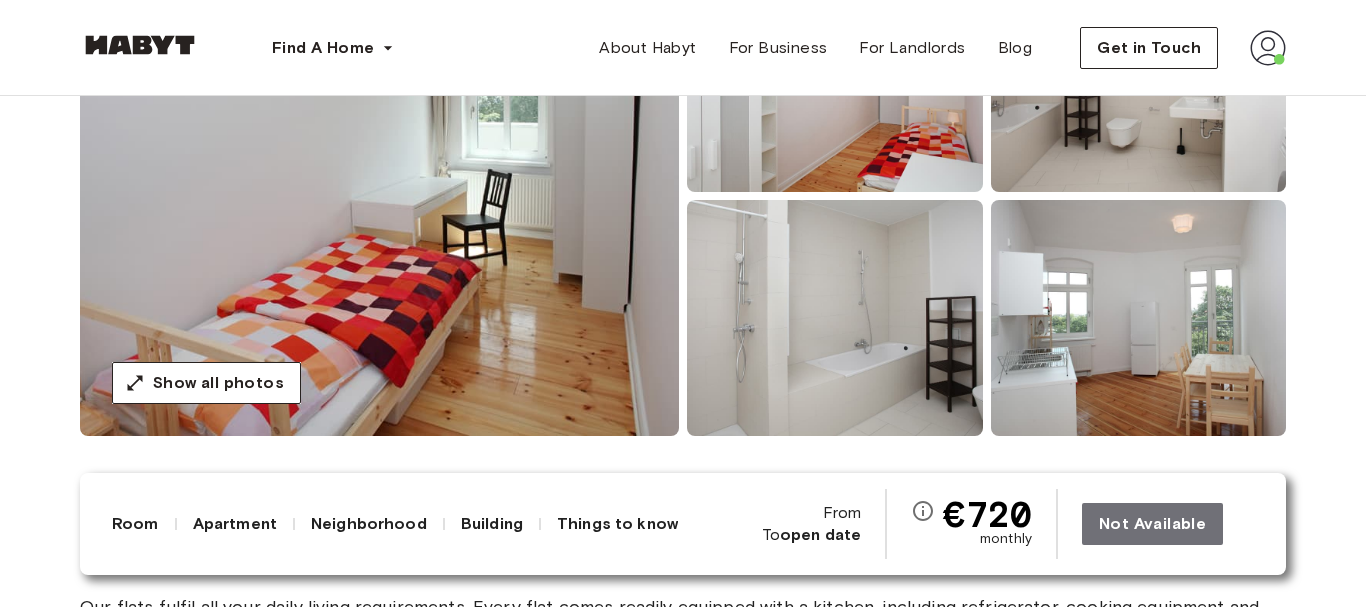 click at bounding box center [379, 196] 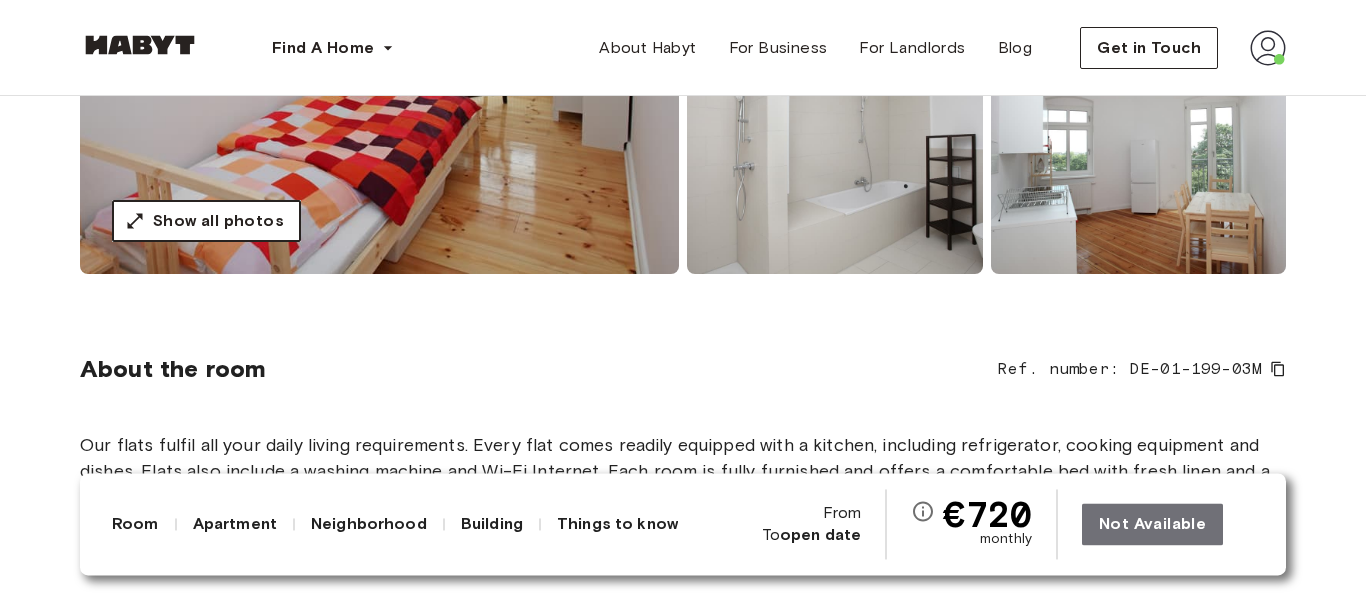 scroll, scrollTop: 408, scrollLeft: 0, axis: vertical 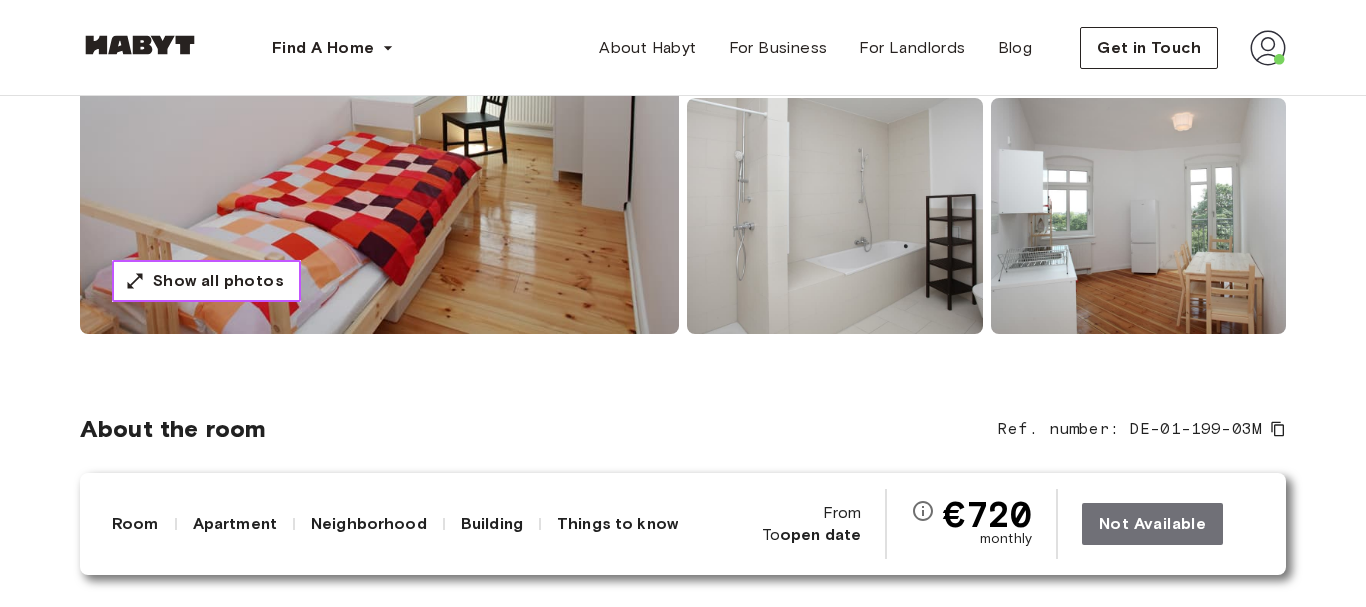 click on "Show all photos" at bounding box center [218, 281] 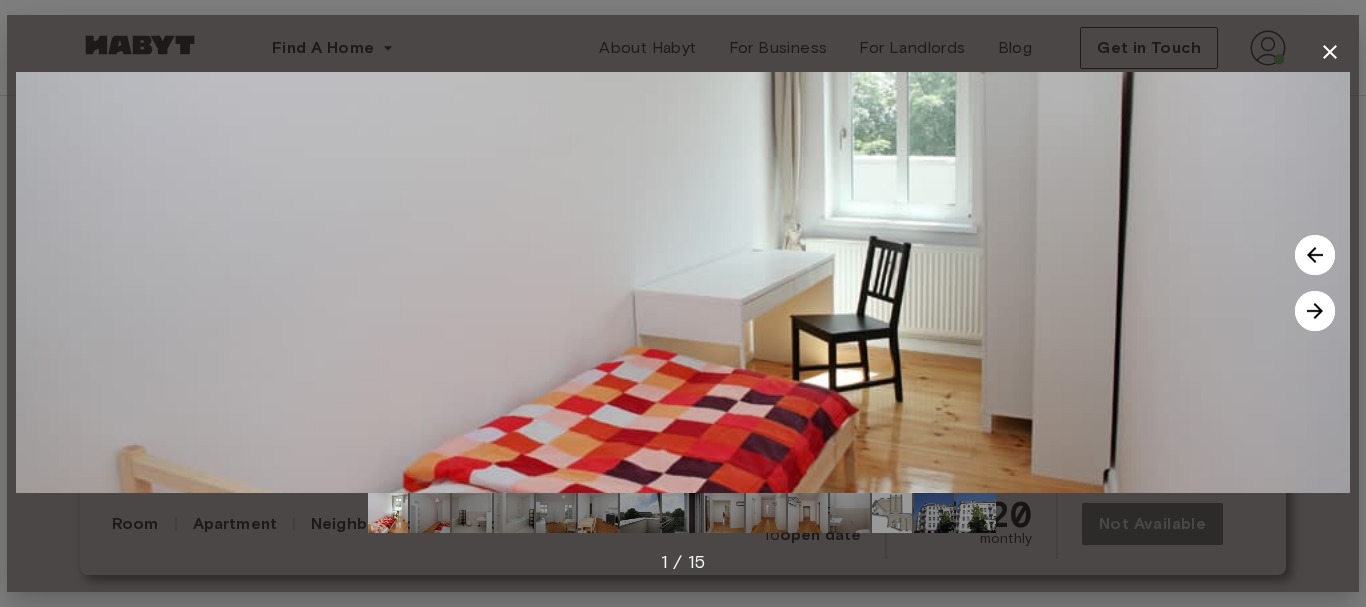 click at bounding box center [683, 282] 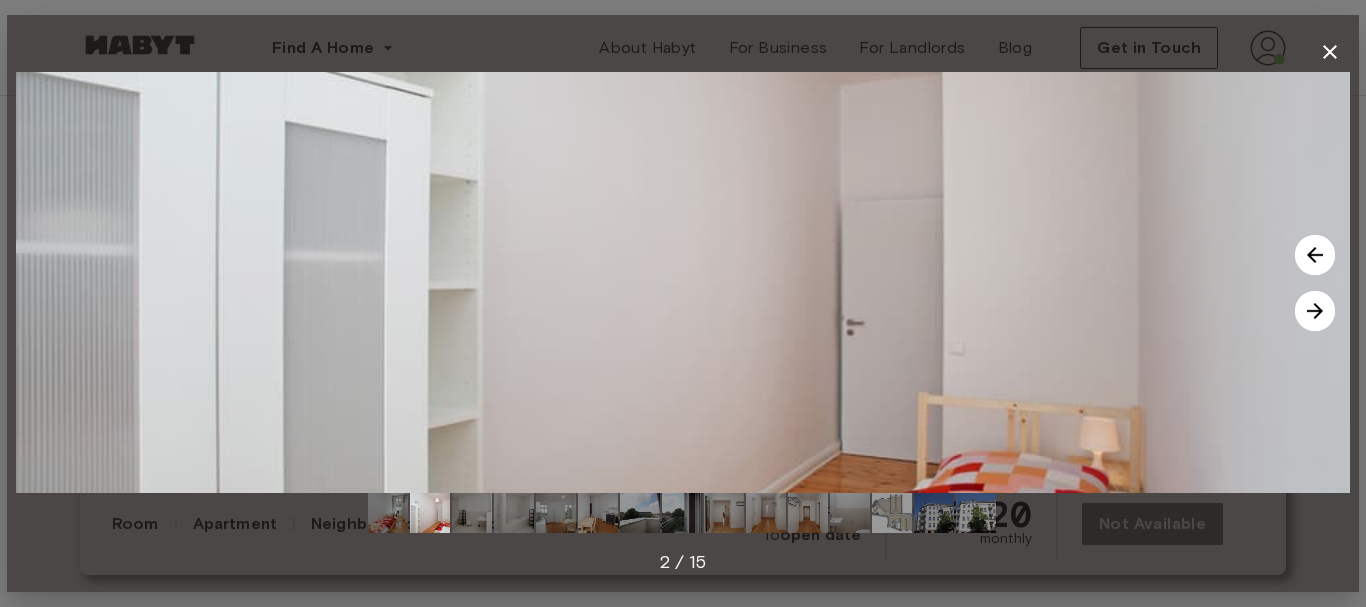click at bounding box center (1315, 311) 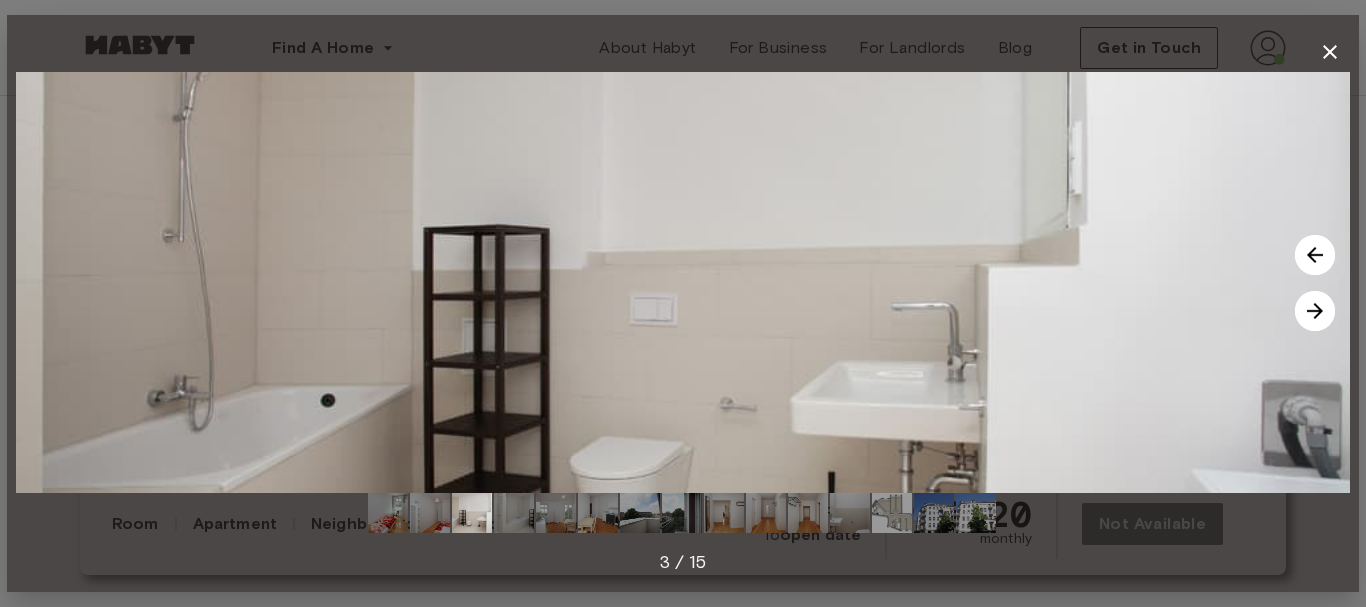 click at bounding box center (1315, 311) 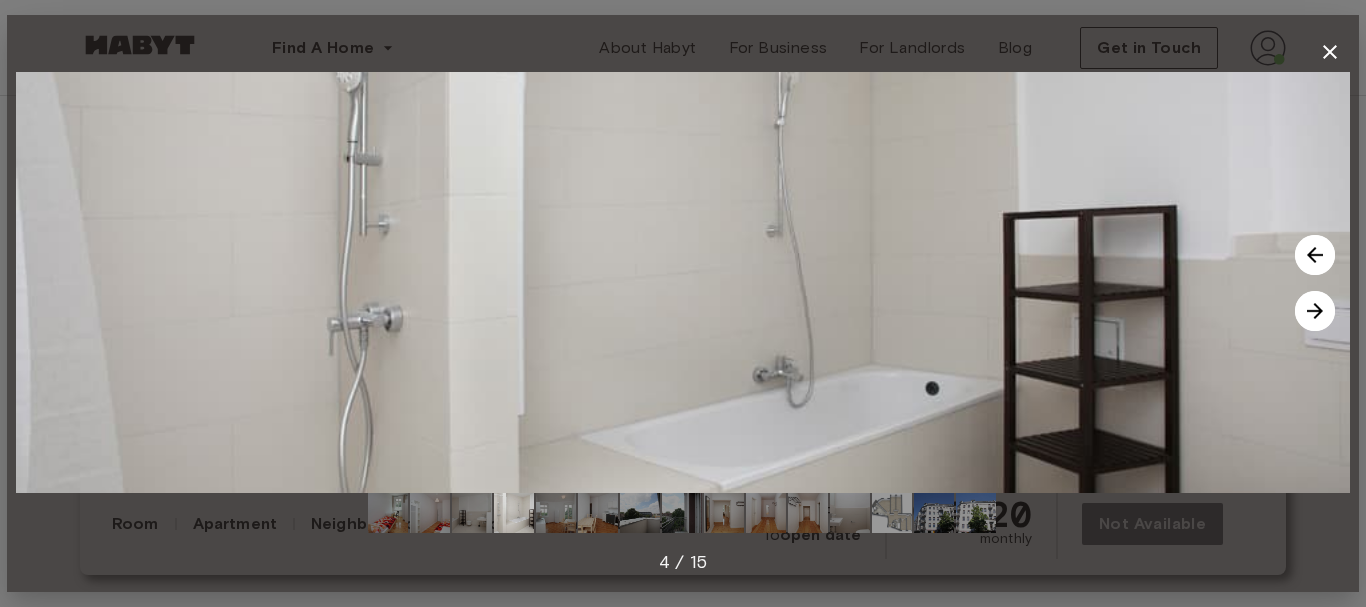 click at bounding box center [1315, 311] 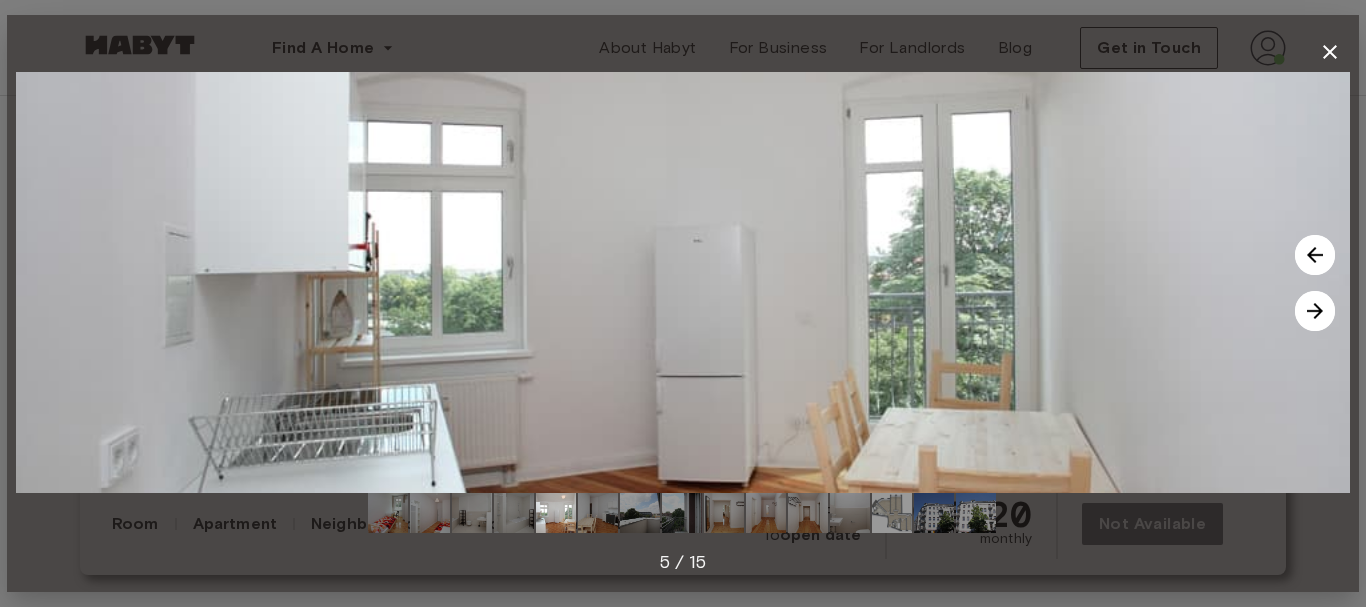 click at bounding box center (1315, 311) 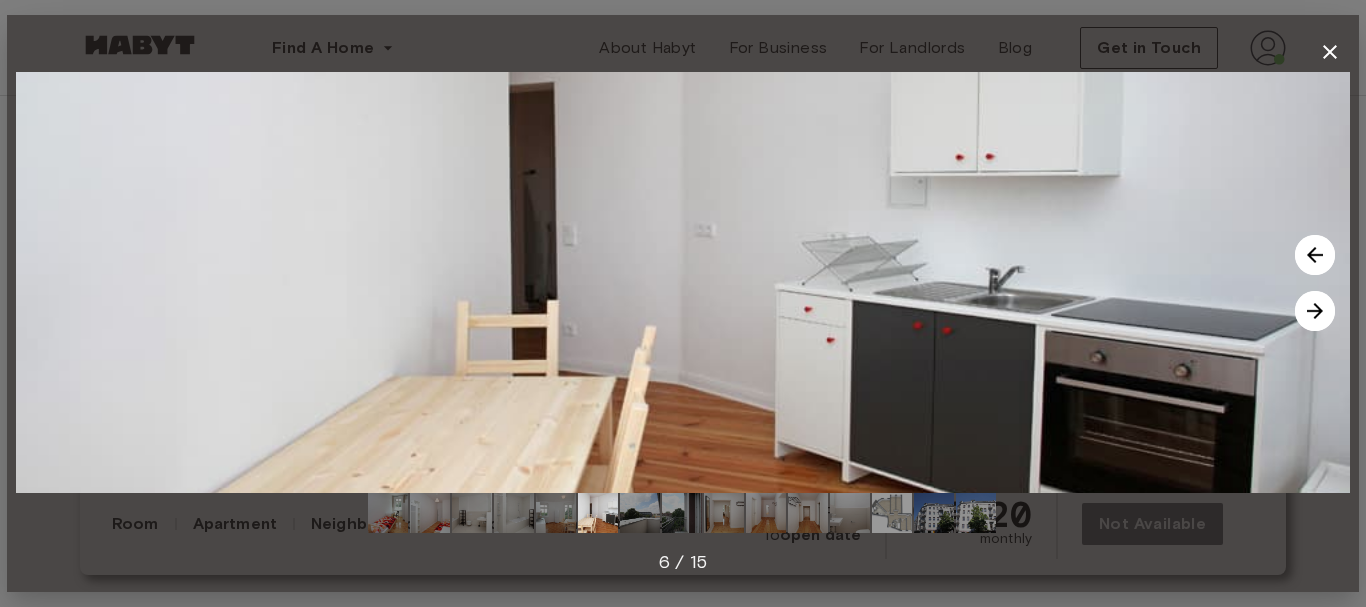 click at bounding box center (1315, 311) 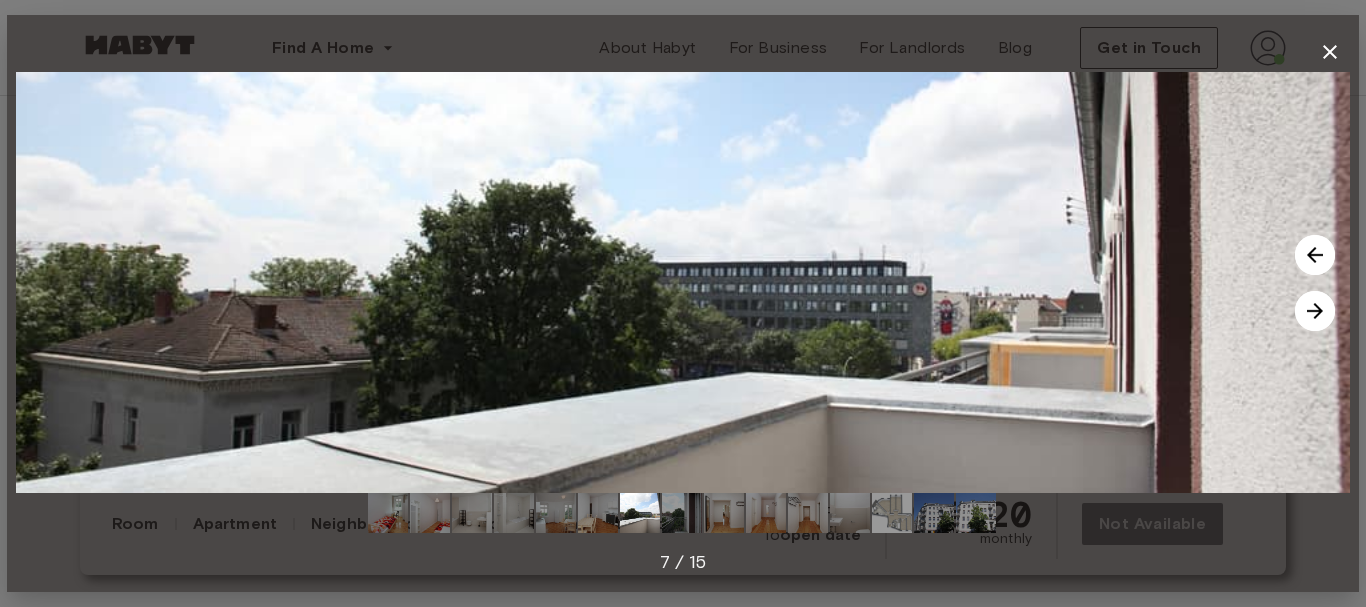 click at bounding box center (1315, 311) 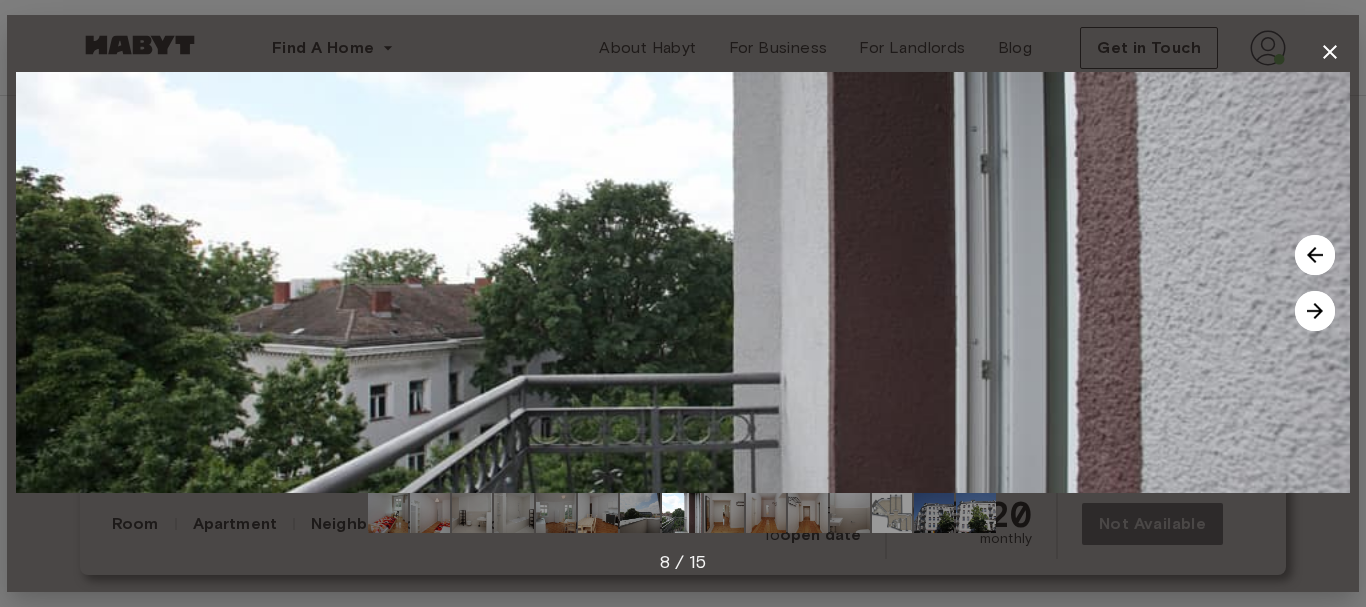 click at bounding box center [1315, 311] 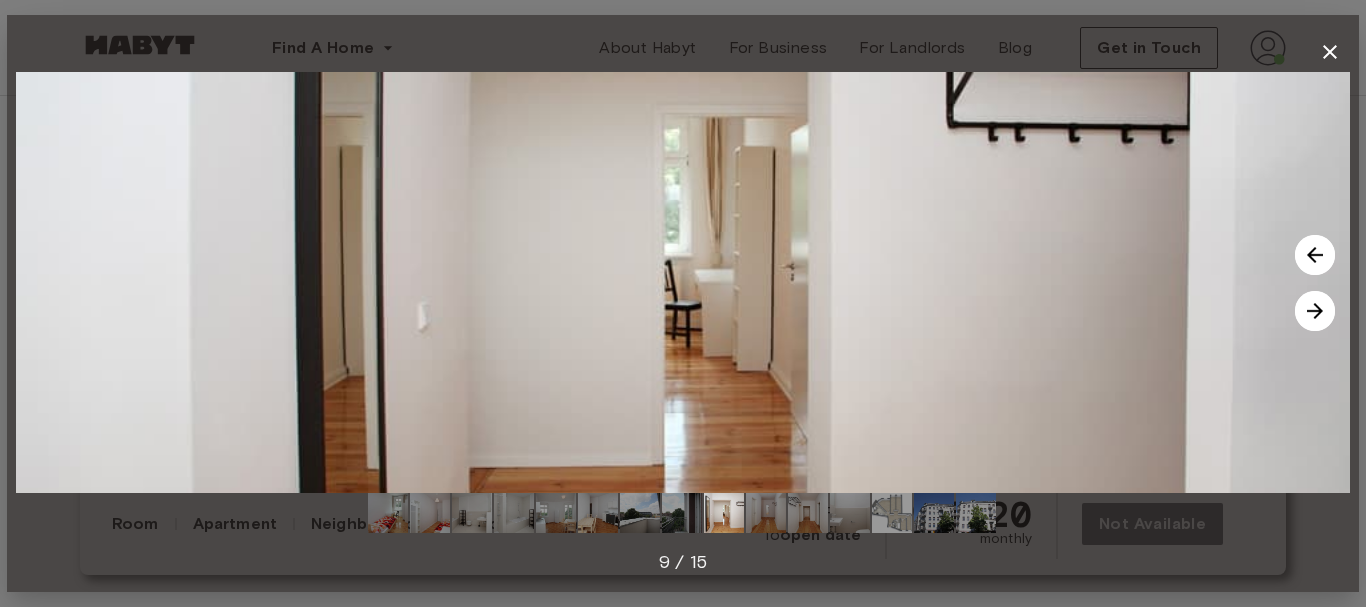 click at bounding box center (1315, 255) 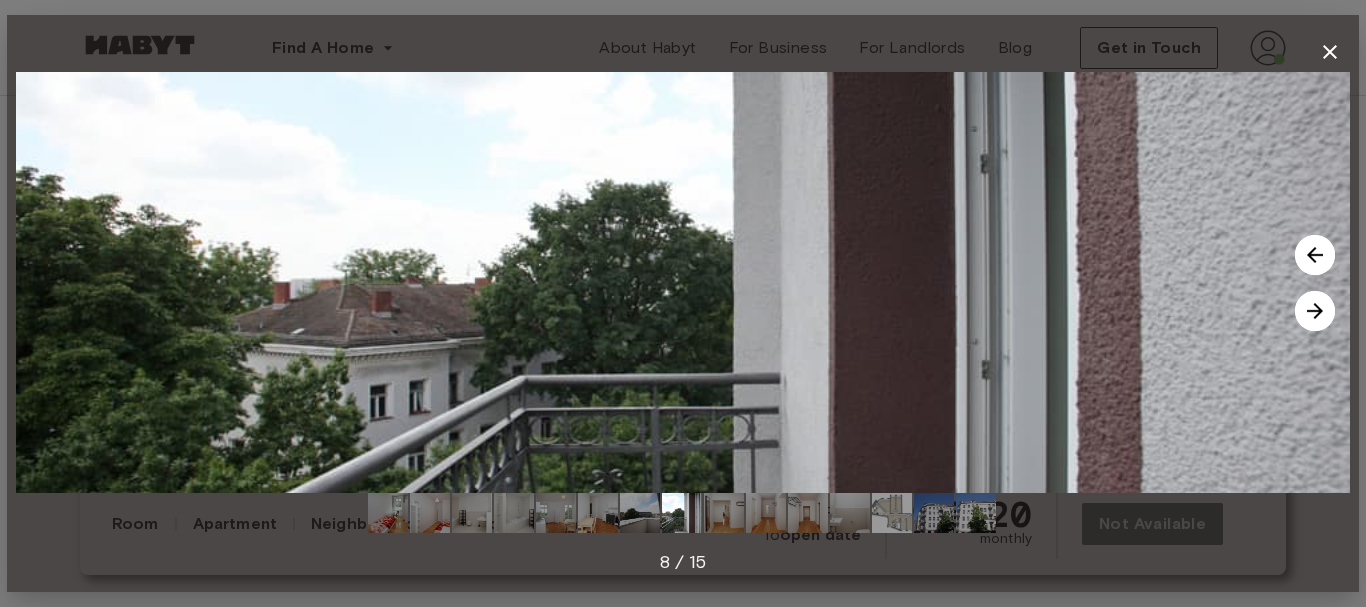 click at bounding box center (1315, 311) 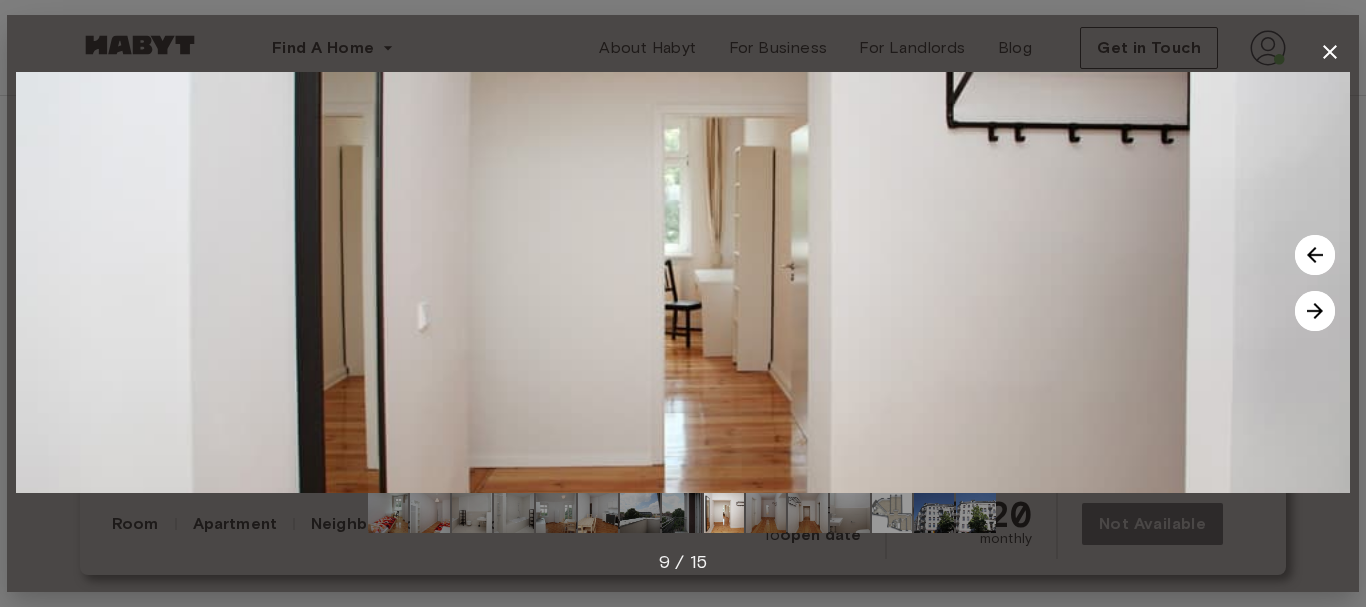 click at bounding box center (1315, 311) 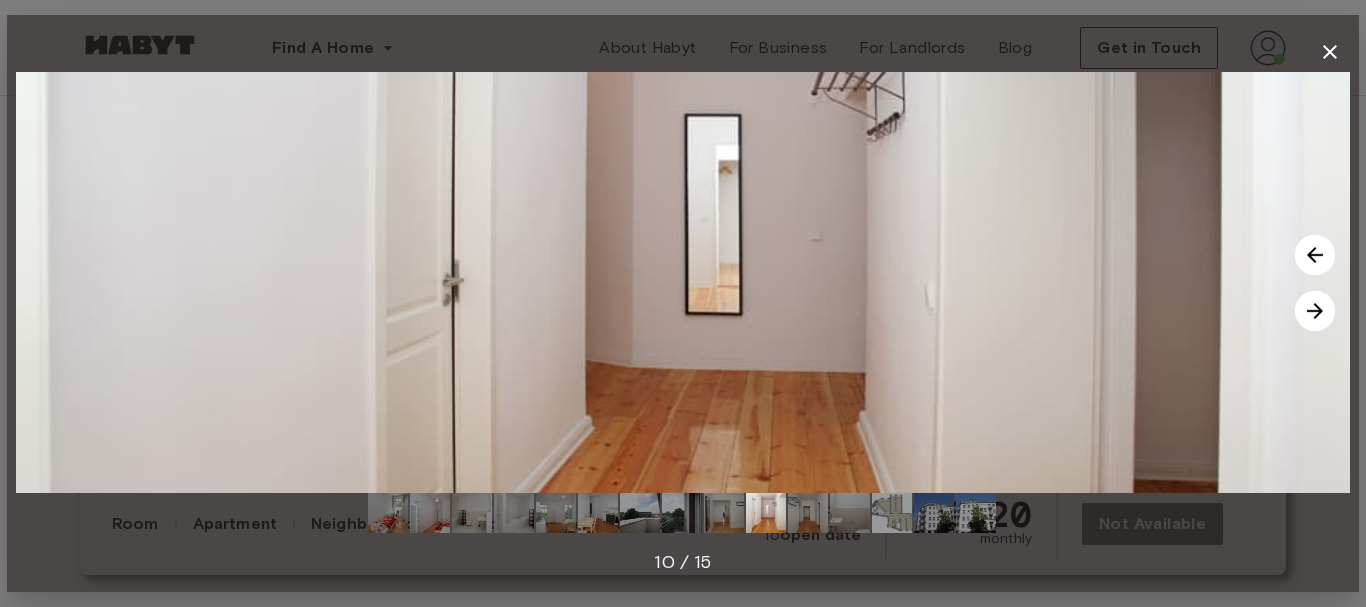 click at bounding box center (1315, 311) 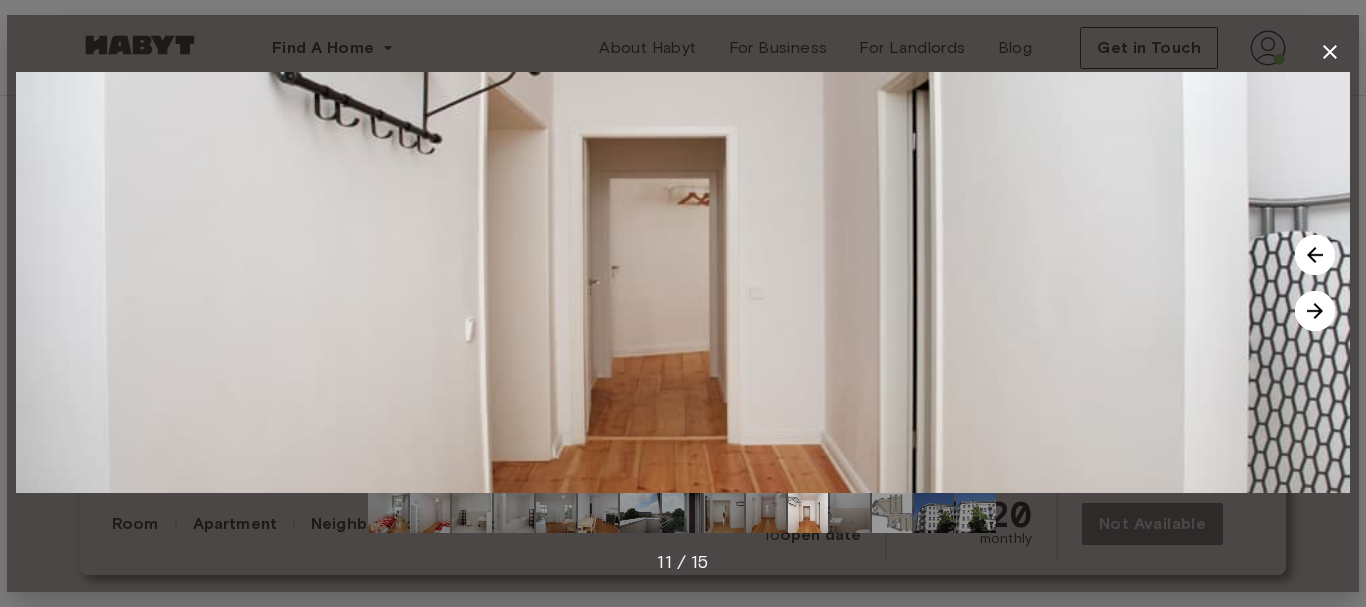 click at bounding box center (1315, 311) 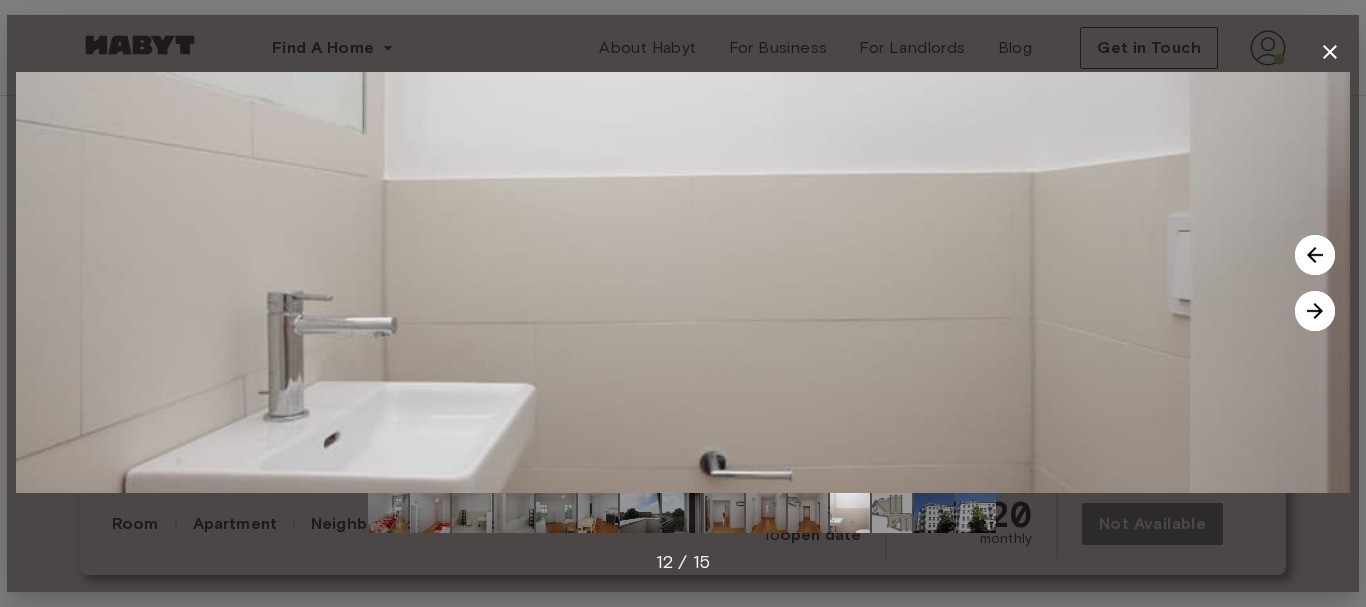 click at bounding box center [1315, 311] 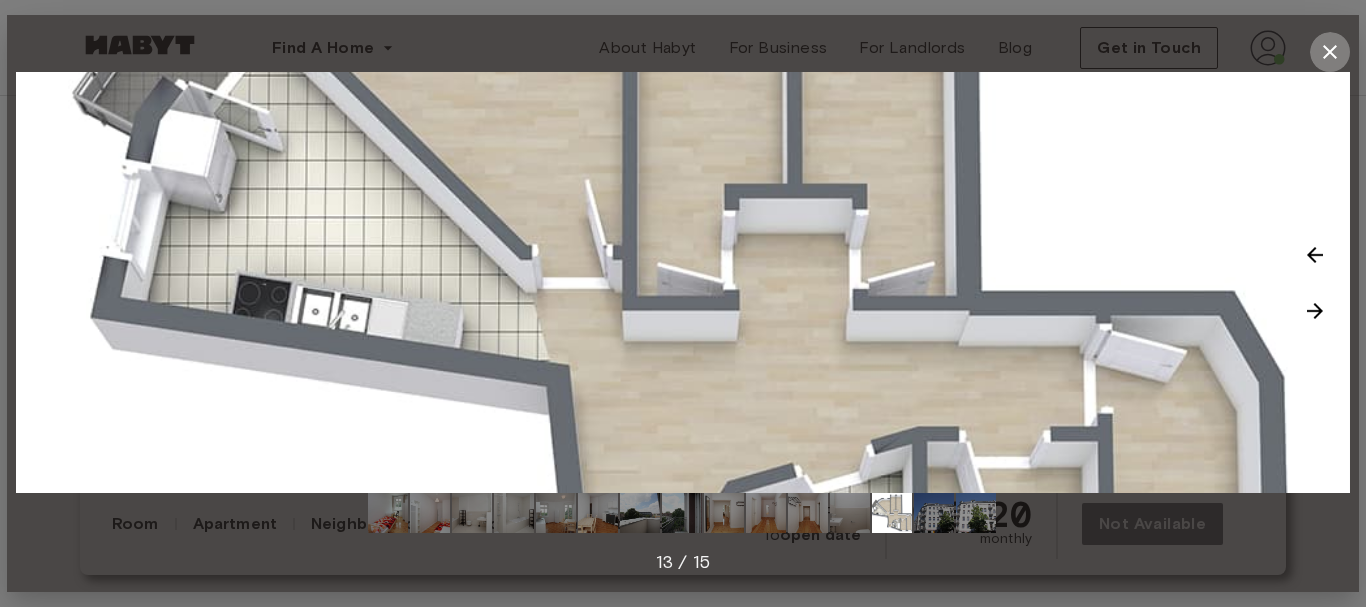 click 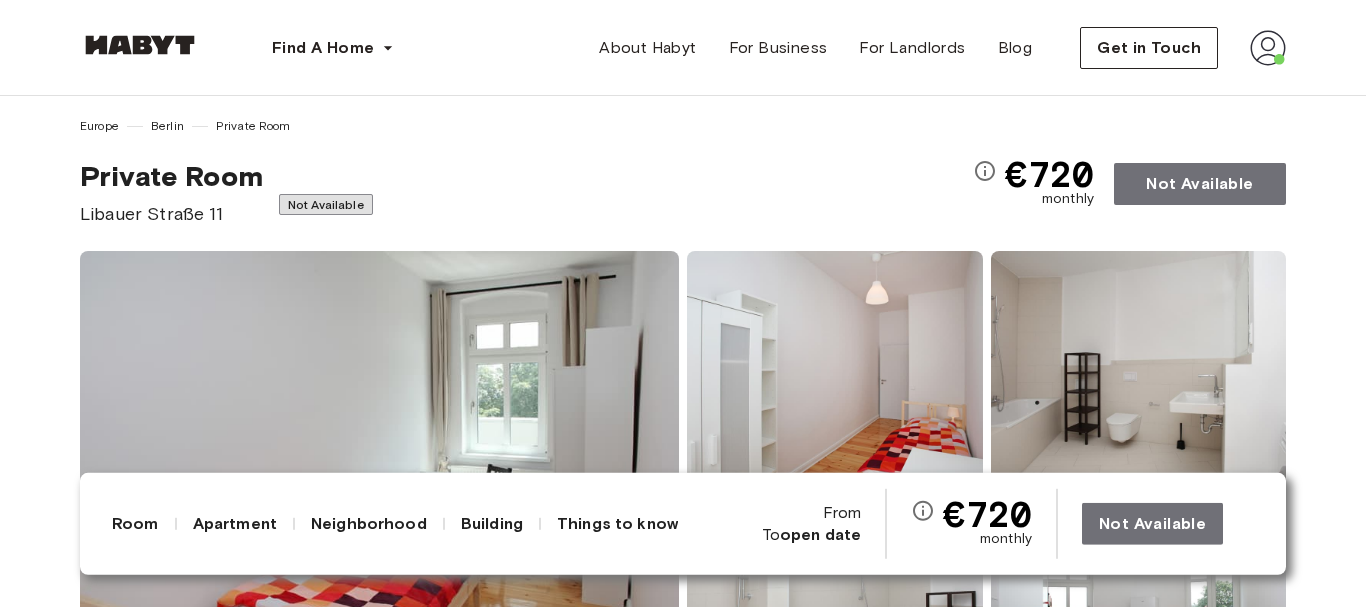 scroll, scrollTop: 0, scrollLeft: 0, axis: both 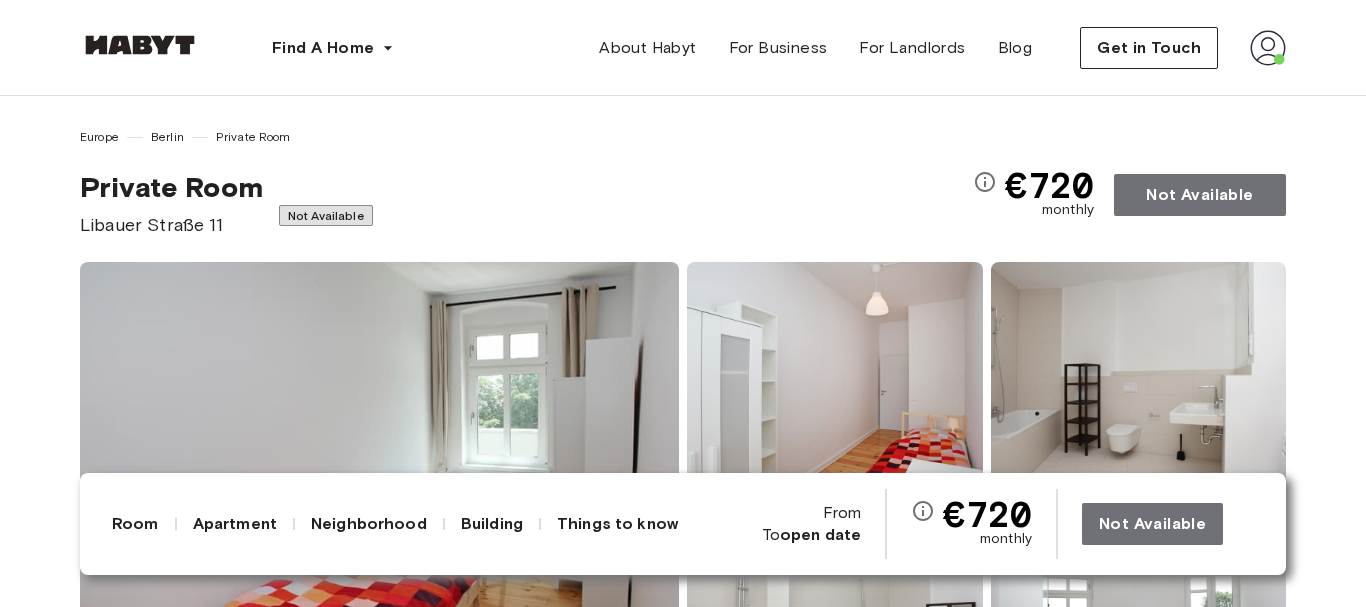 click at bounding box center [379, 502] 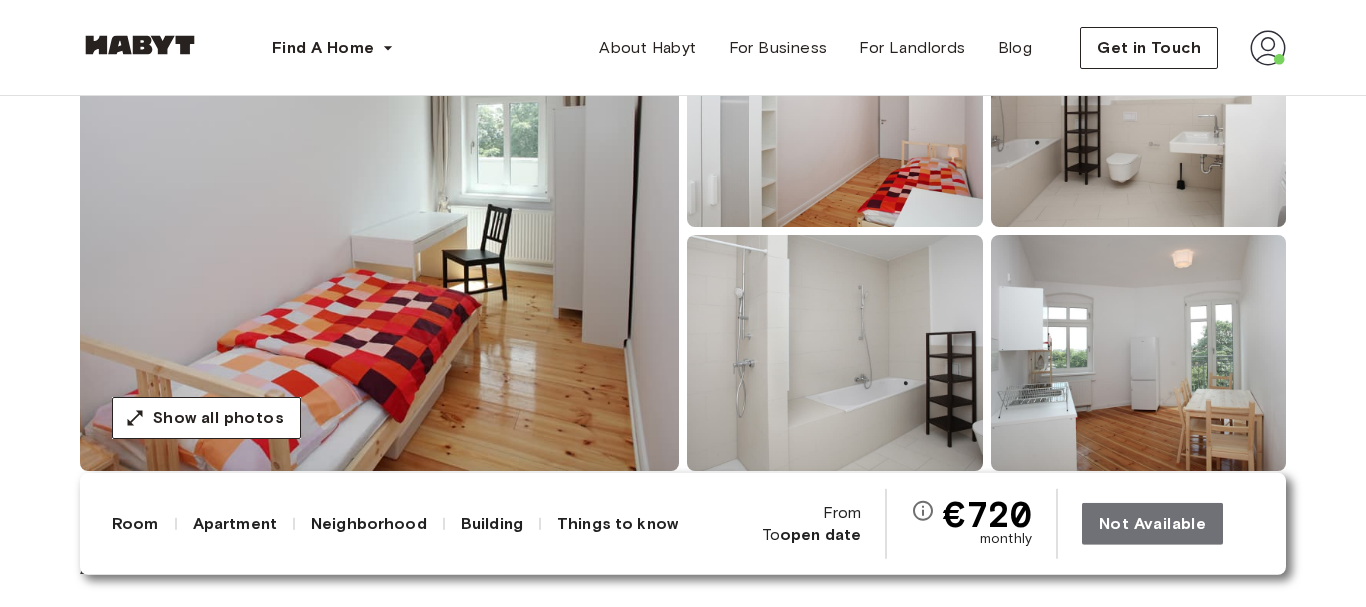 scroll, scrollTop: 408, scrollLeft: 0, axis: vertical 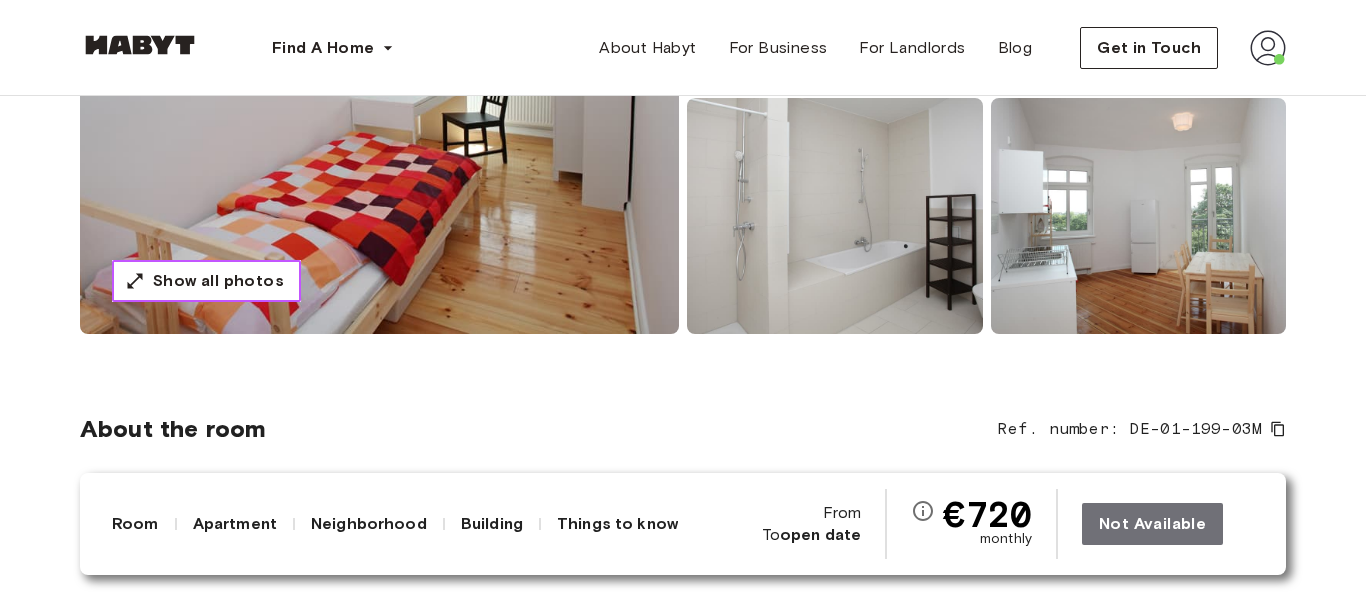 click on "Show all photos" at bounding box center [206, 281] 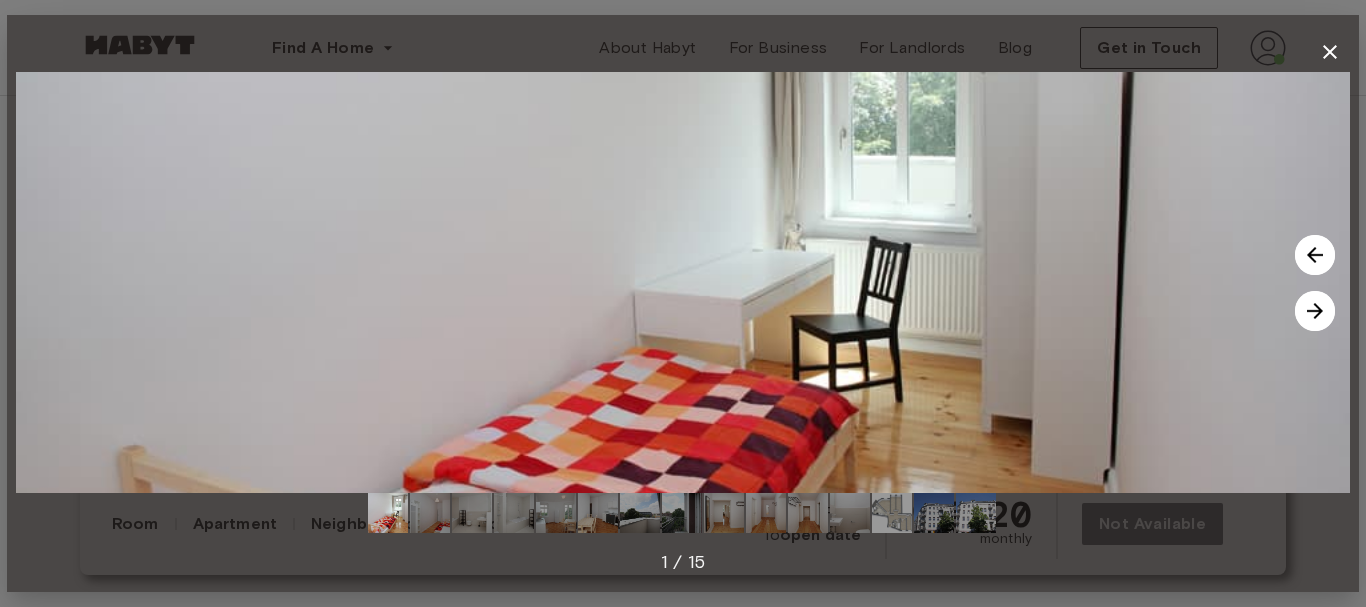 click at bounding box center [1315, 311] 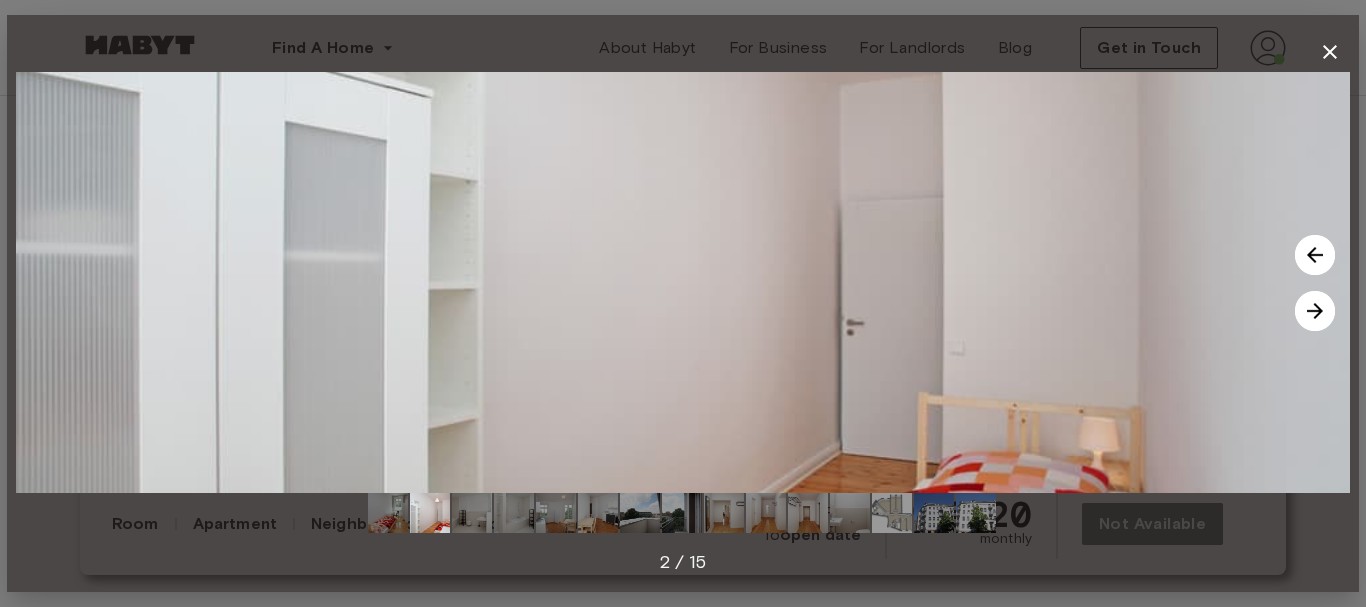 click at bounding box center [1315, 311] 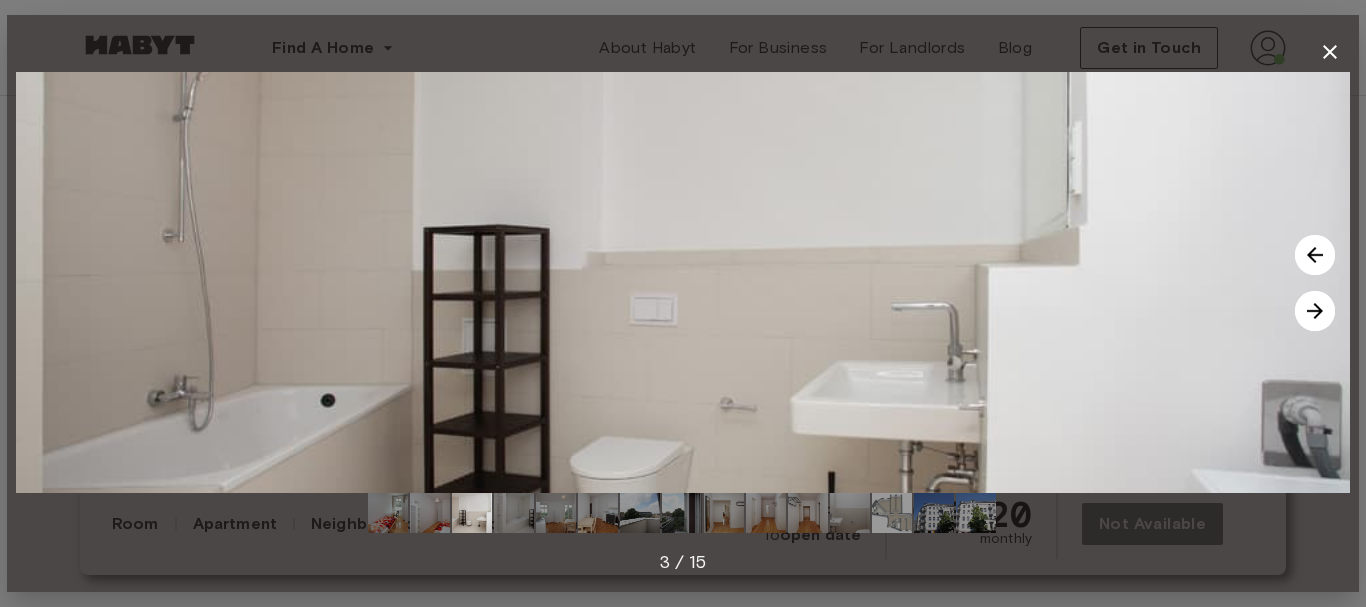 click at bounding box center [1315, 311] 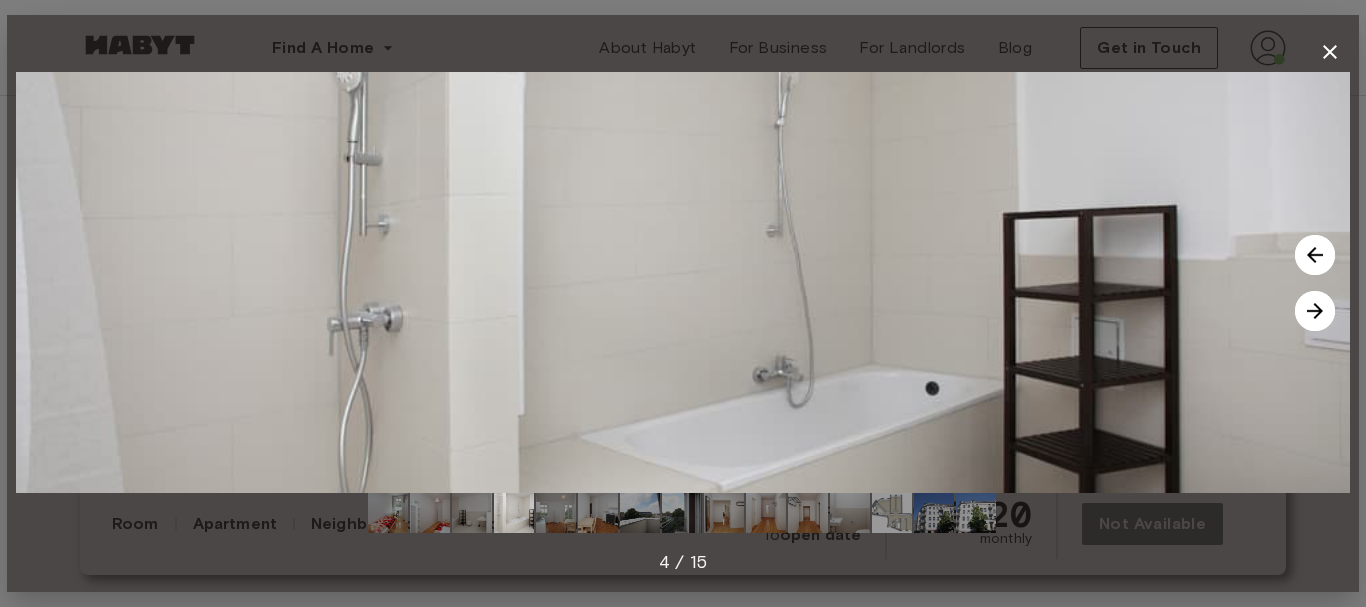 click at bounding box center (1315, 311) 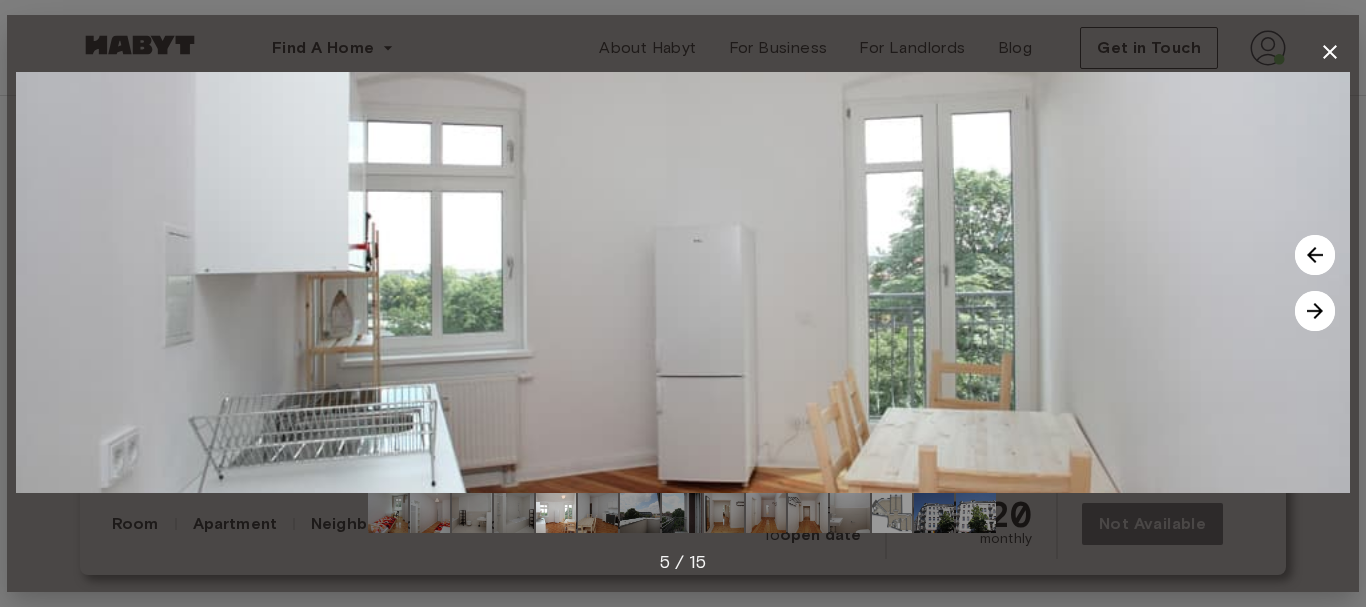 click at bounding box center [1315, 311] 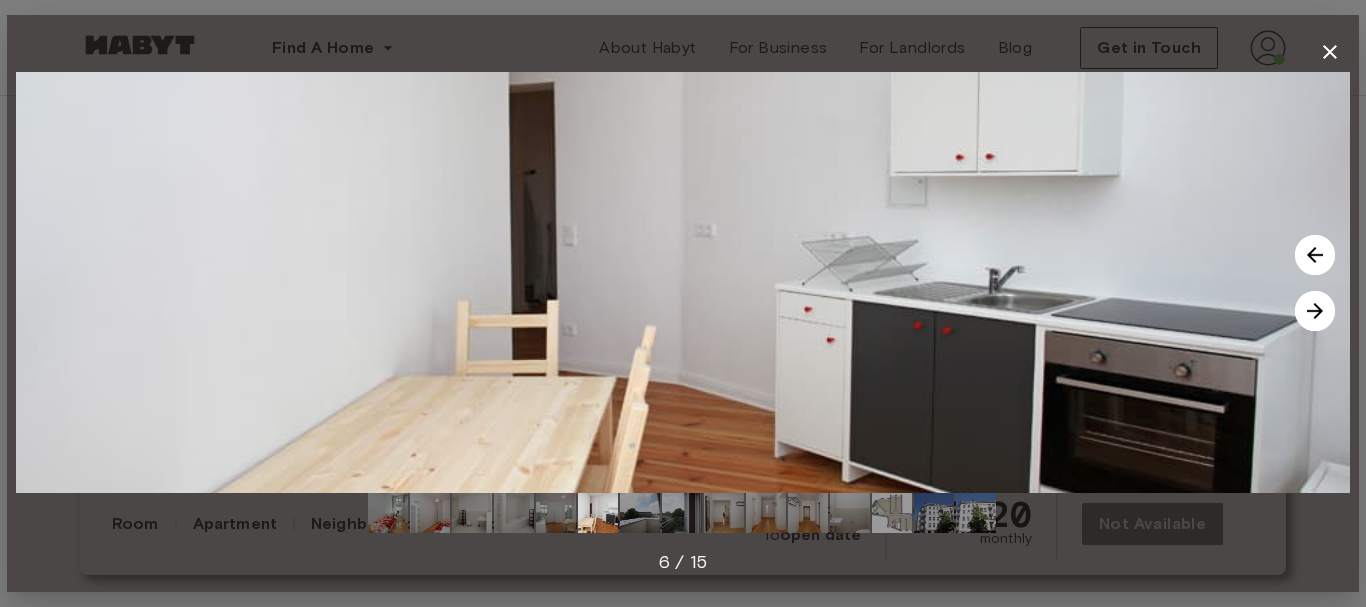 click at bounding box center [1315, 311] 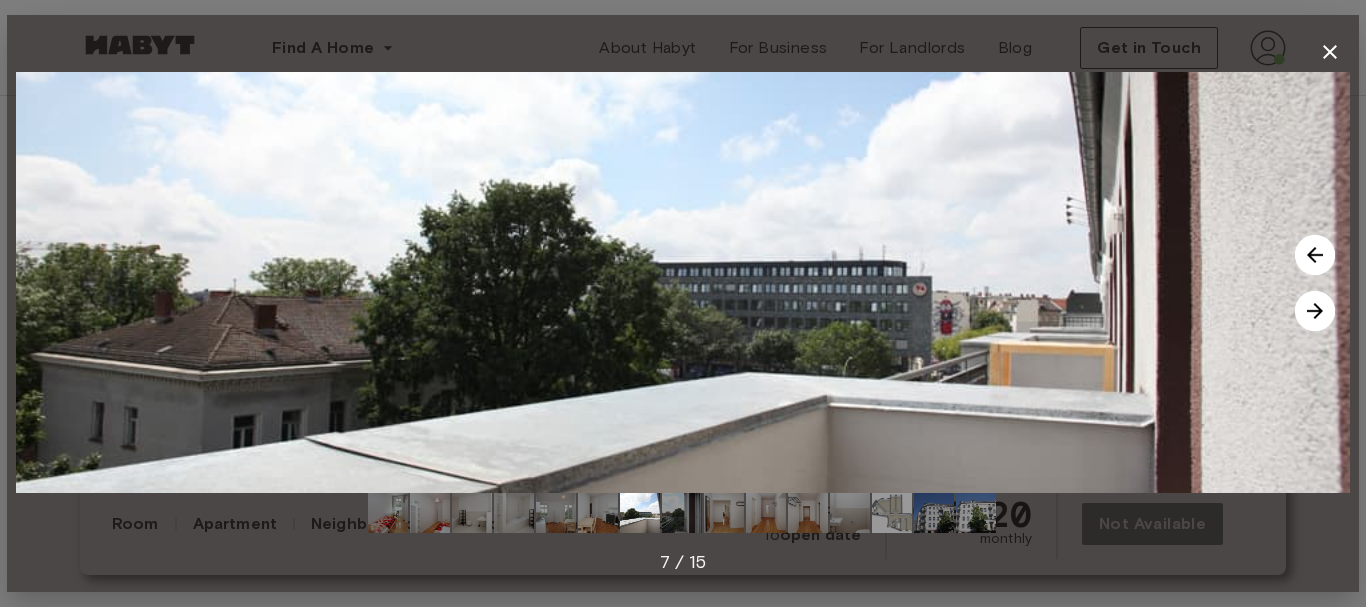 click at bounding box center (1315, 311) 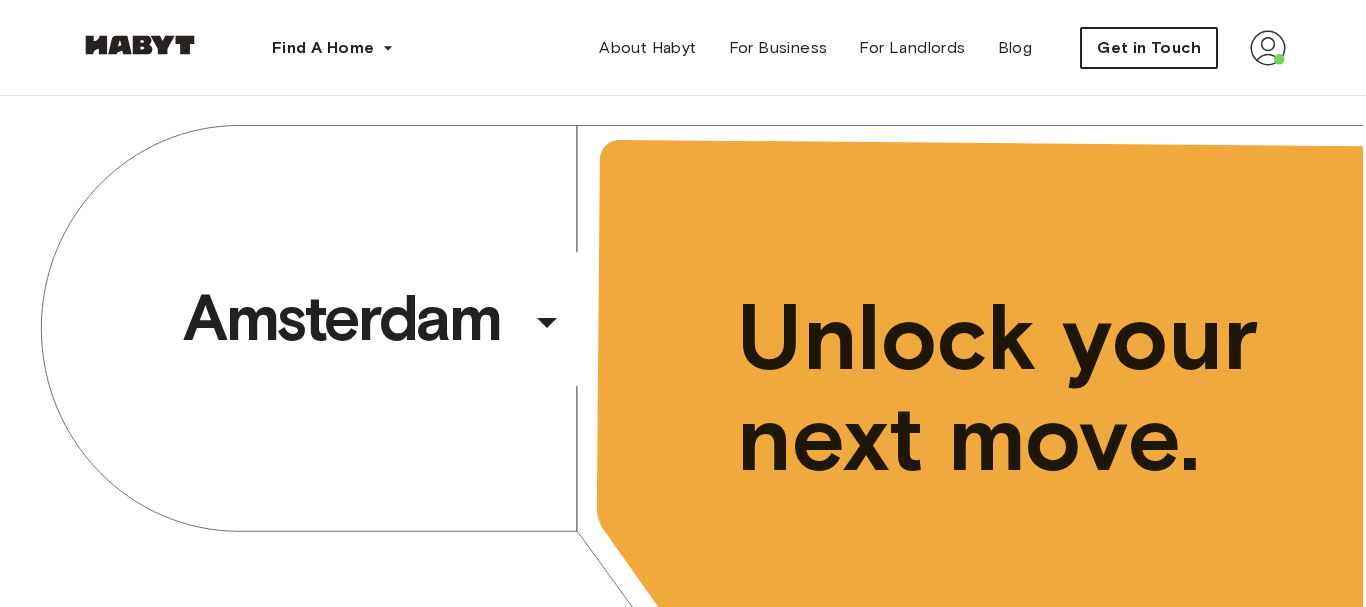 scroll, scrollTop: 0, scrollLeft: 0, axis: both 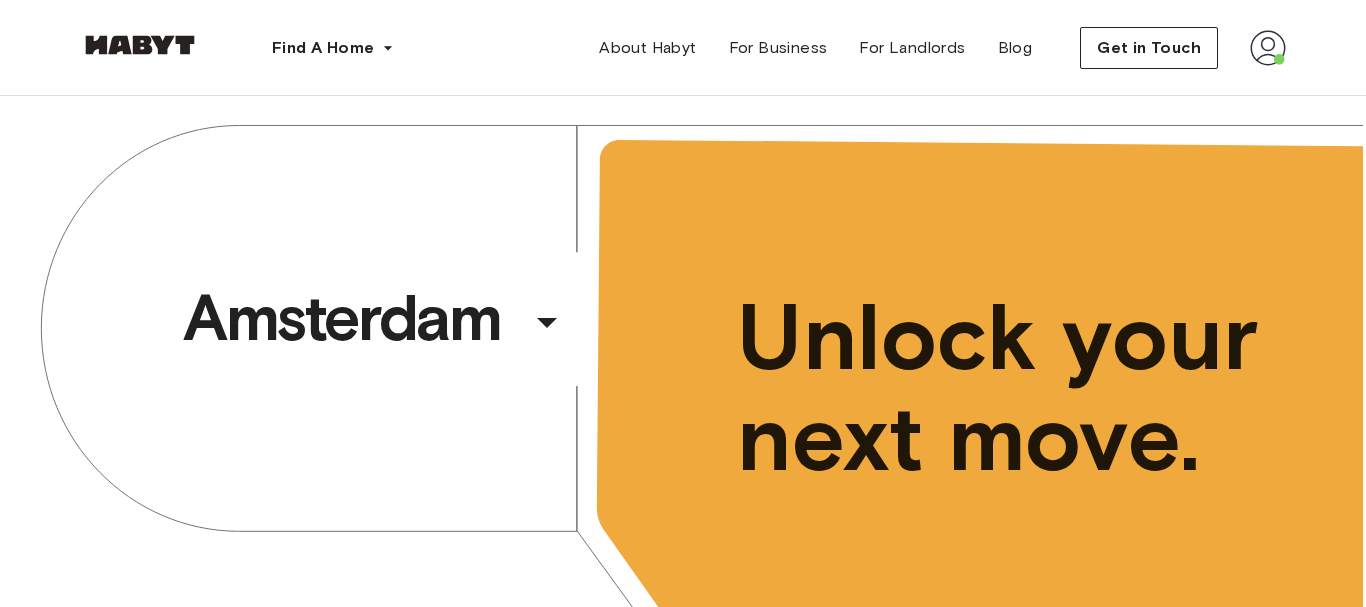 click at bounding box center [1268, 48] 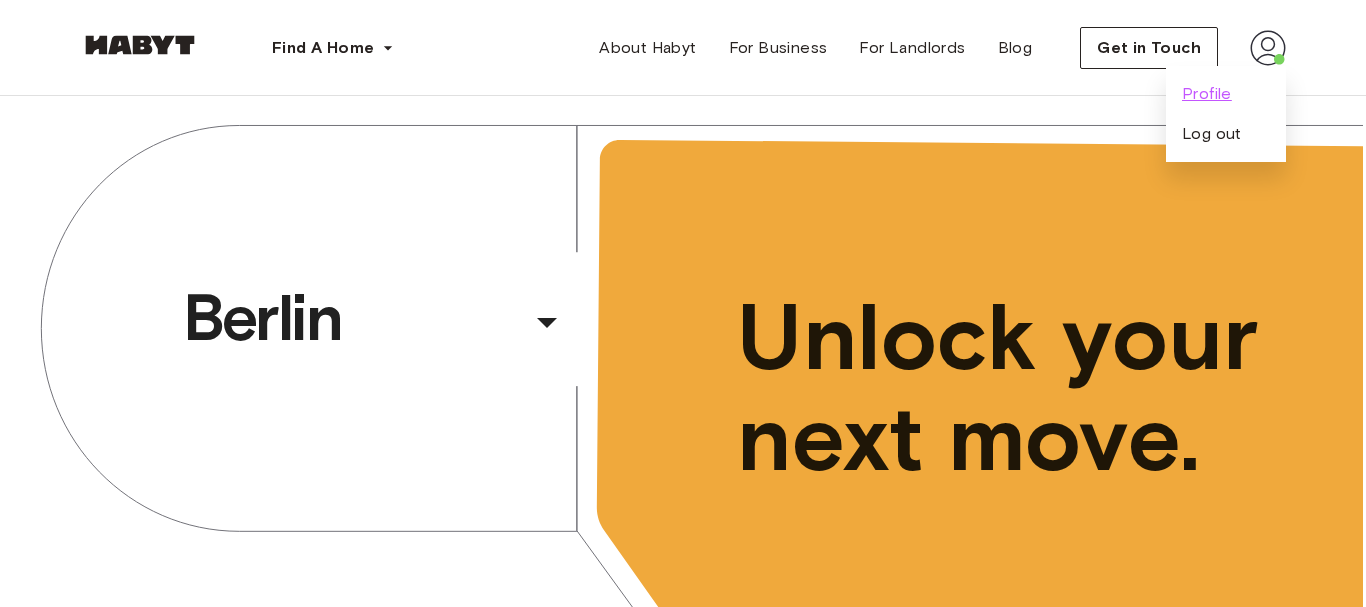 click on "Profile" at bounding box center [1207, 94] 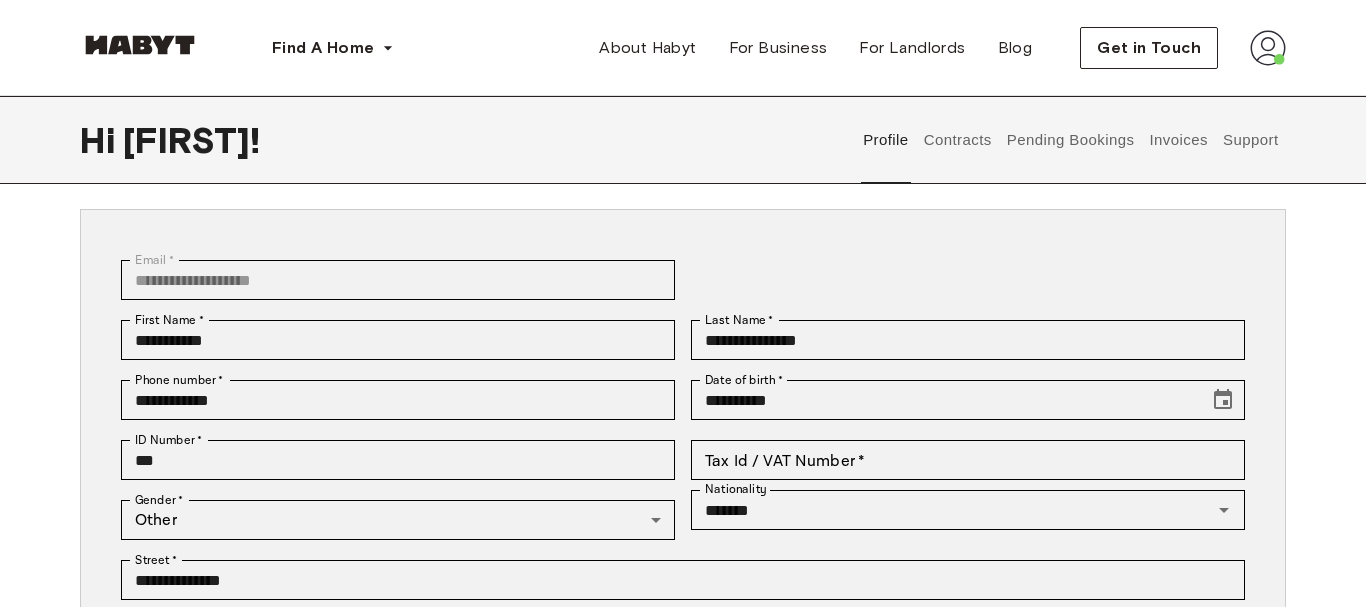 scroll, scrollTop: 102, scrollLeft: 0, axis: vertical 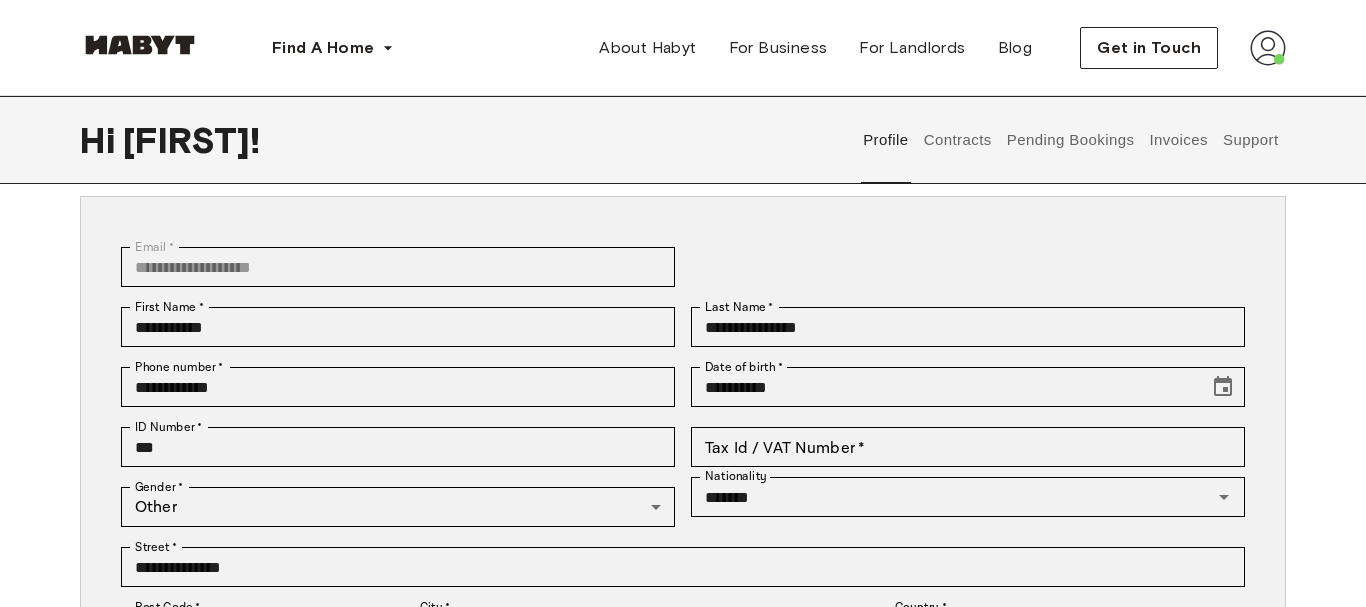 click on "Contracts" at bounding box center [957, 140] 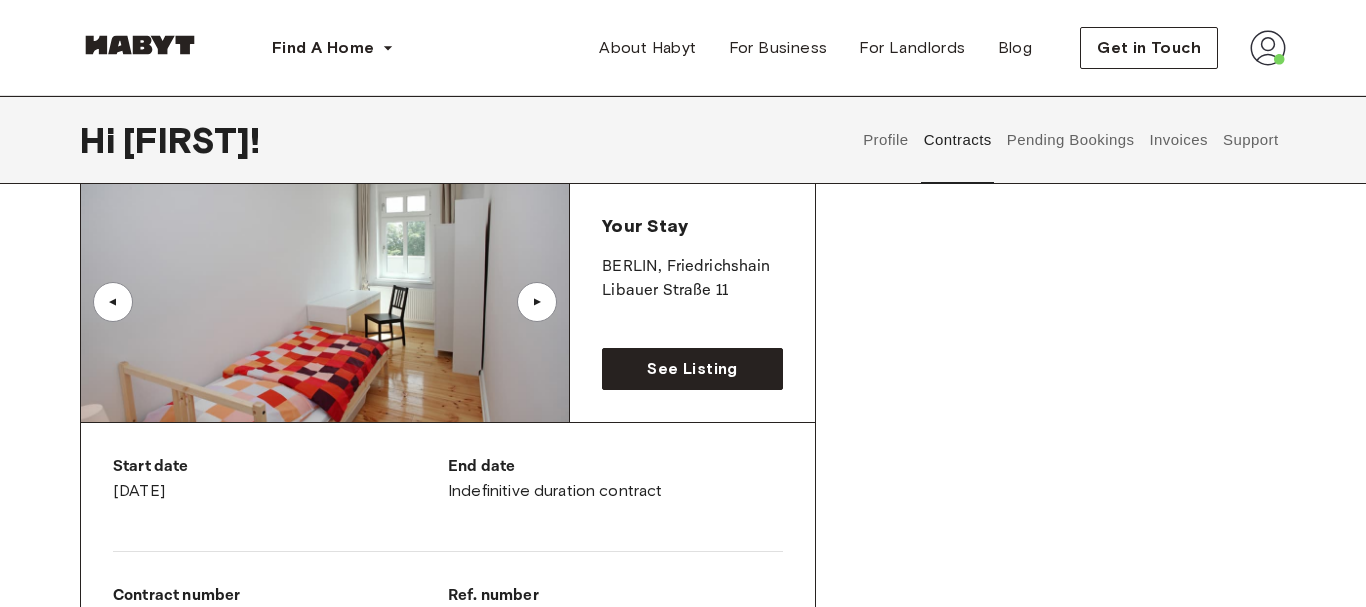scroll, scrollTop: 0, scrollLeft: 0, axis: both 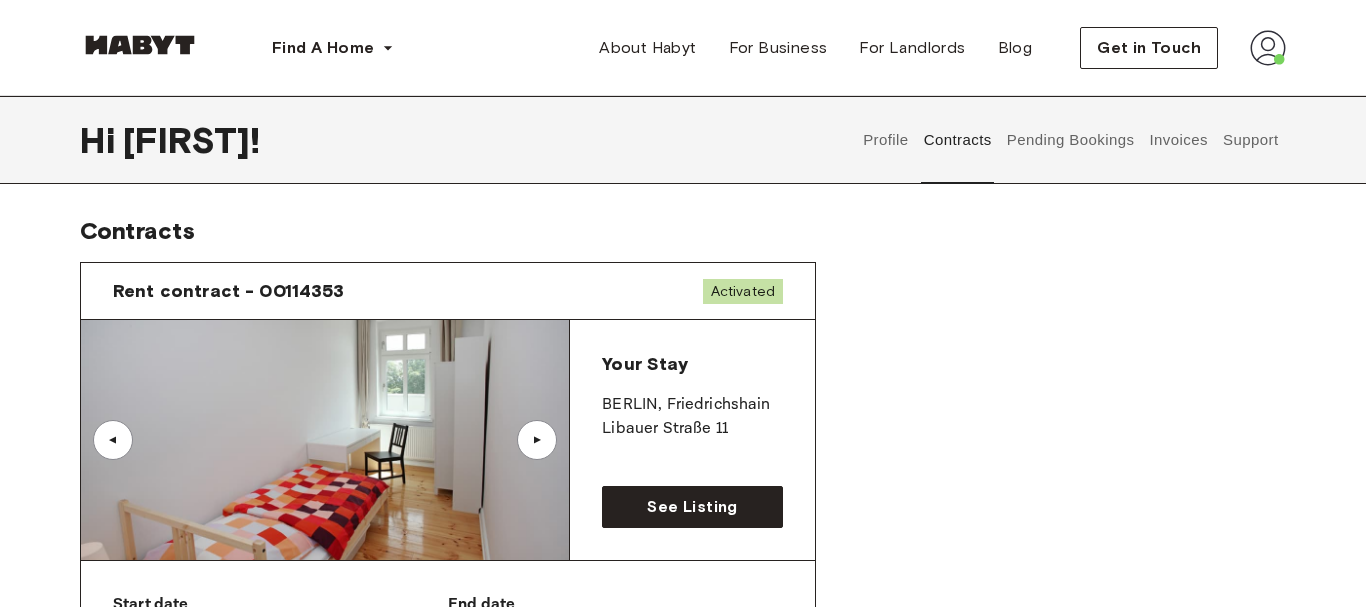 click at bounding box center (325, 440) 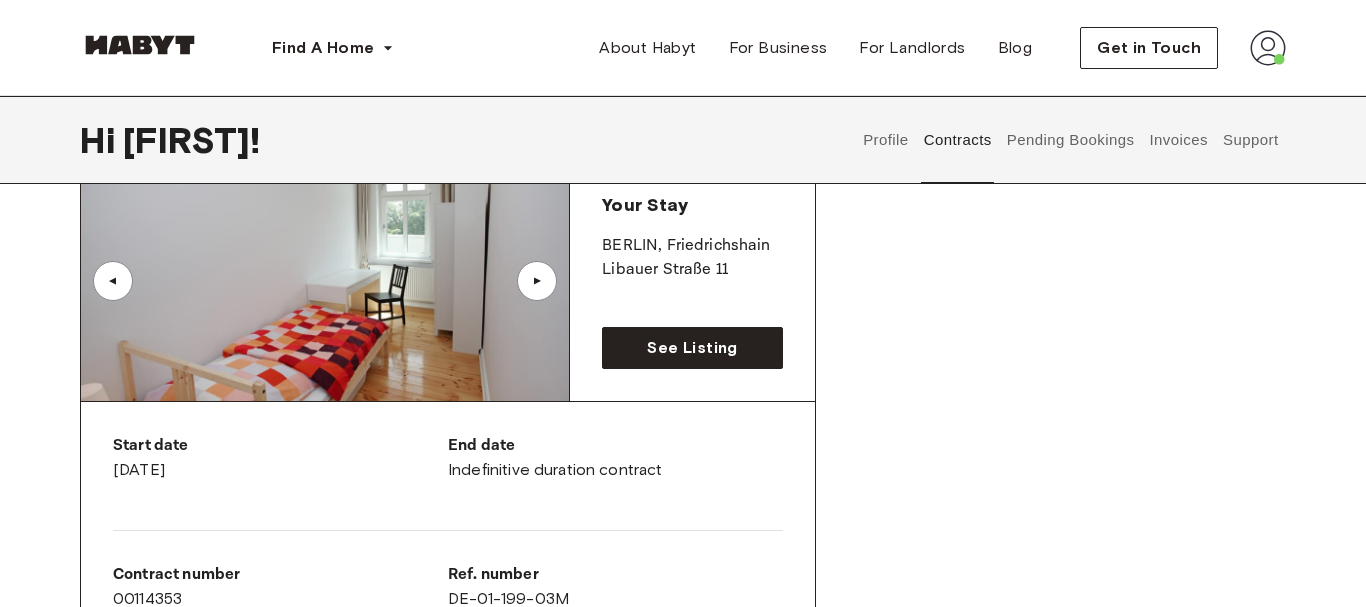 scroll, scrollTop: 204, scrollLeft: 0, axis: vertical 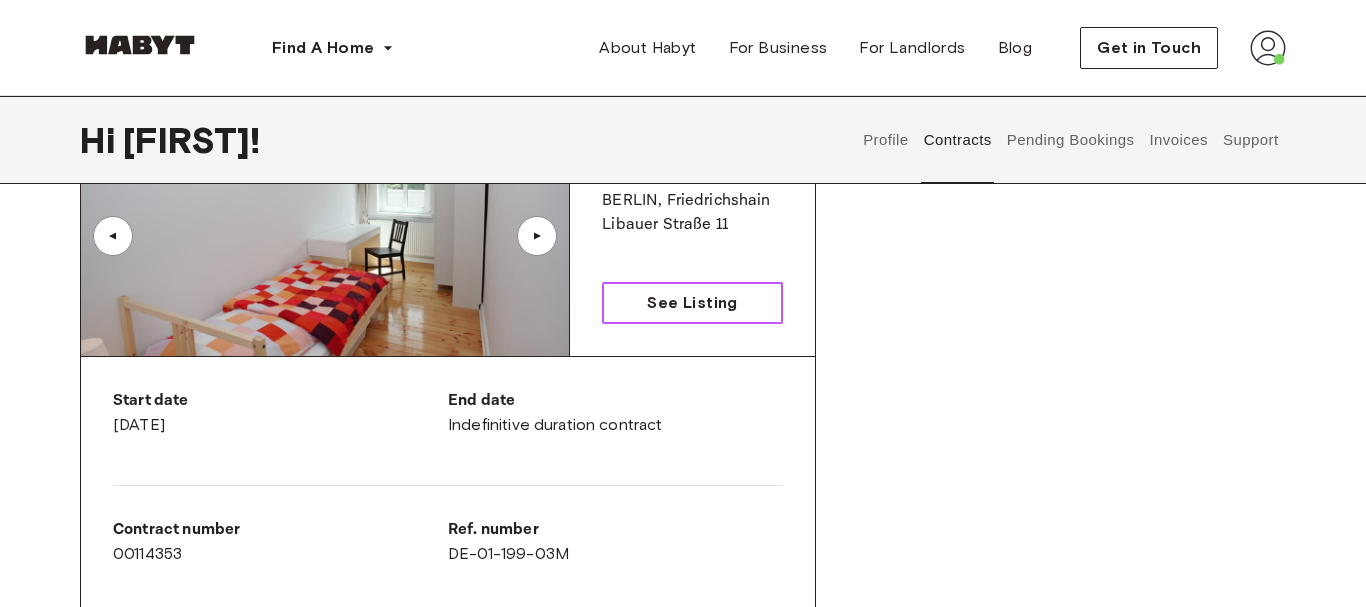 click on "See Listing" at bounding box center (692, 303) 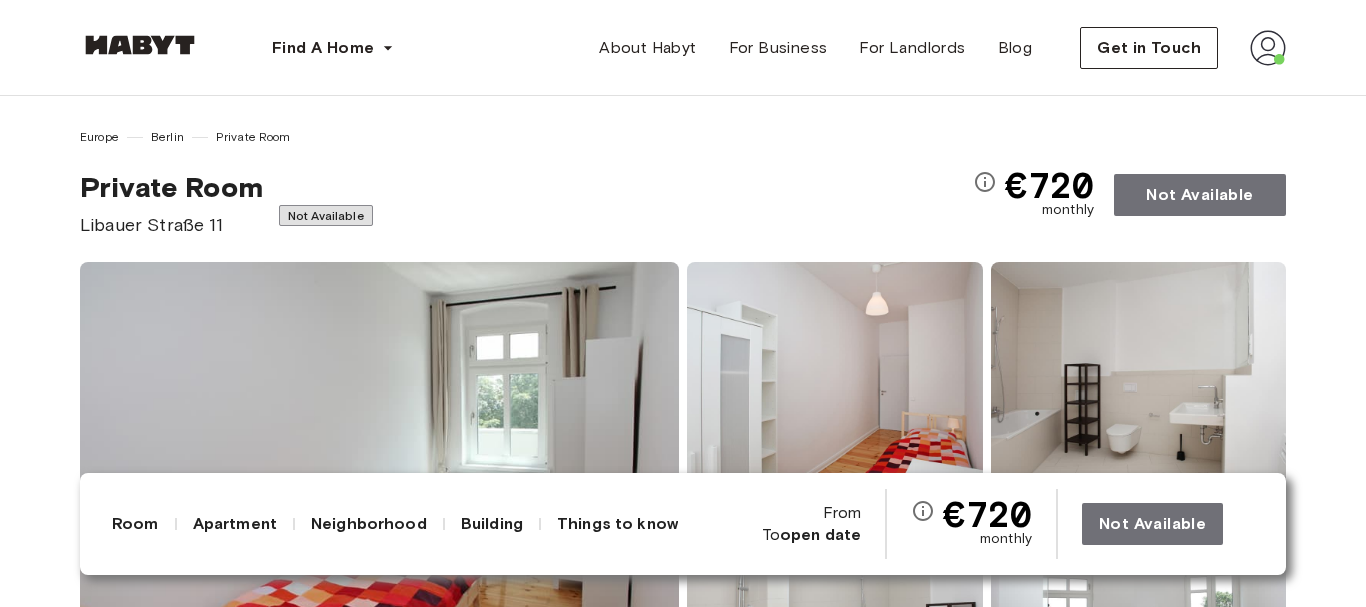 scroll, scrollTop: 204, scrollLeft: 0, axis: vertical 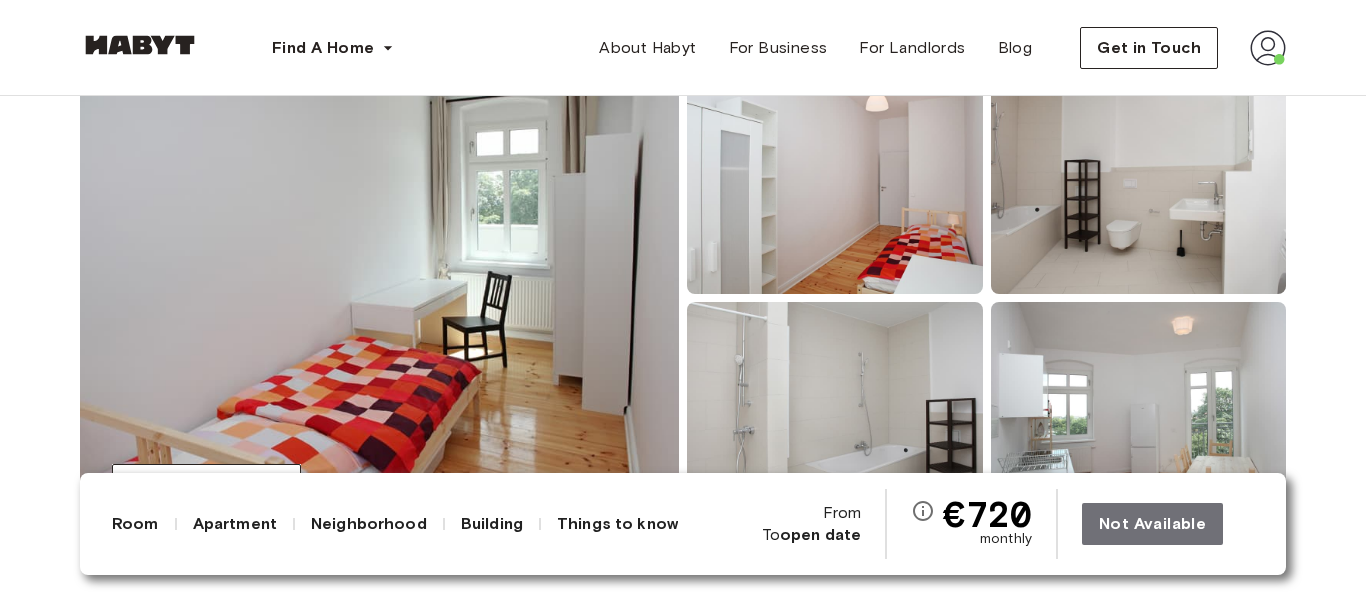 click at bounding box center [379, 298] 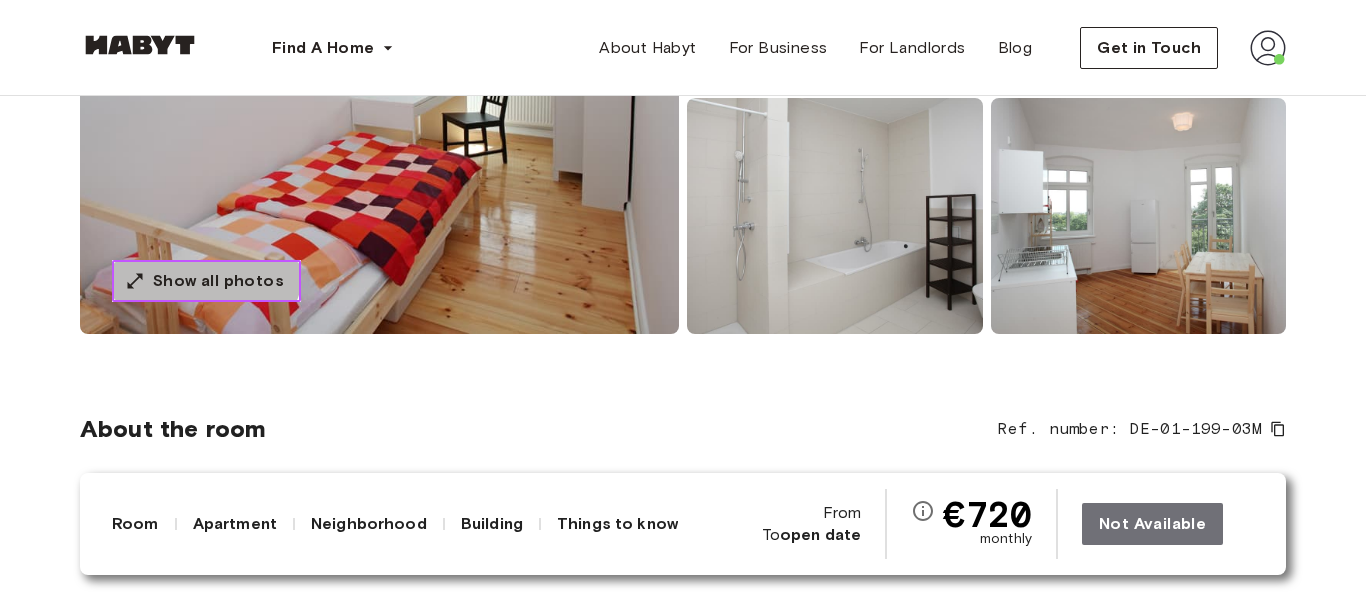 click on "Show all photos" at bounding box center [206, 281] 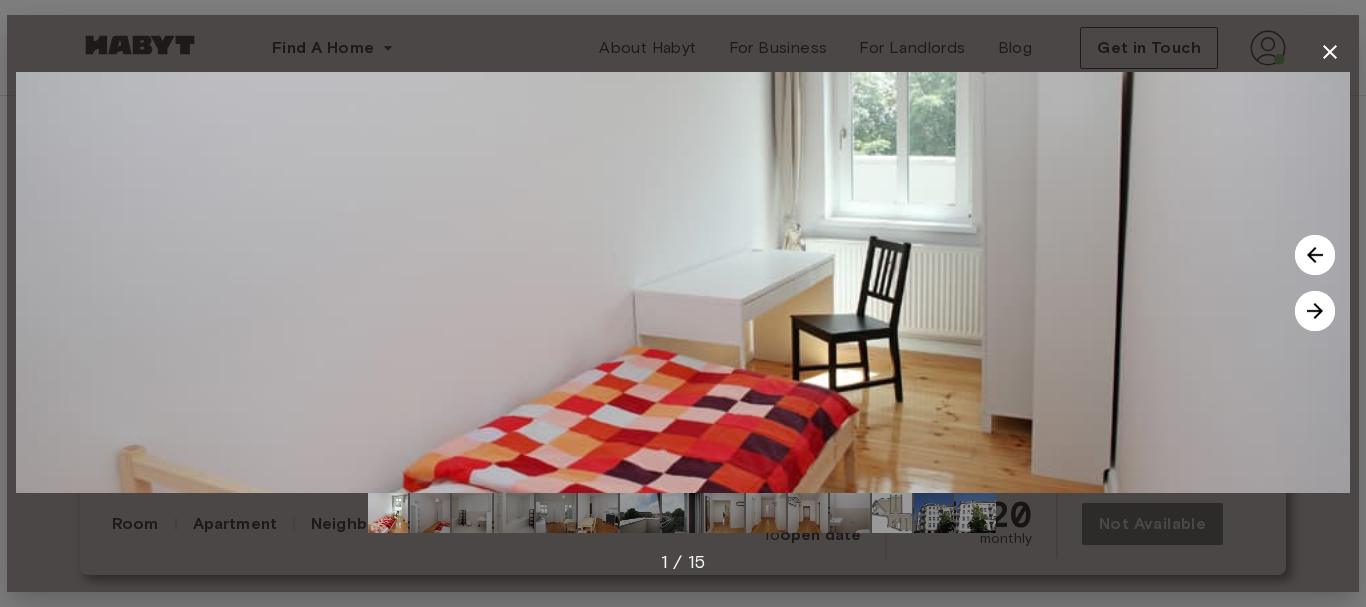 click 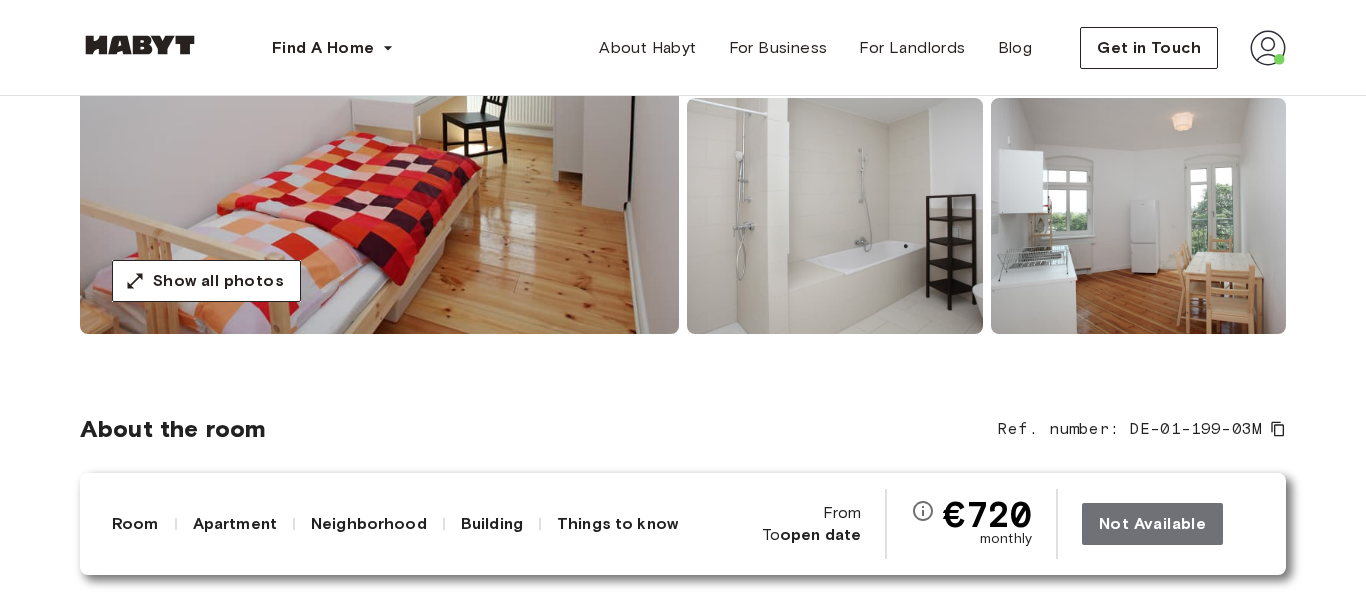 click at bounding box center [379, 94] 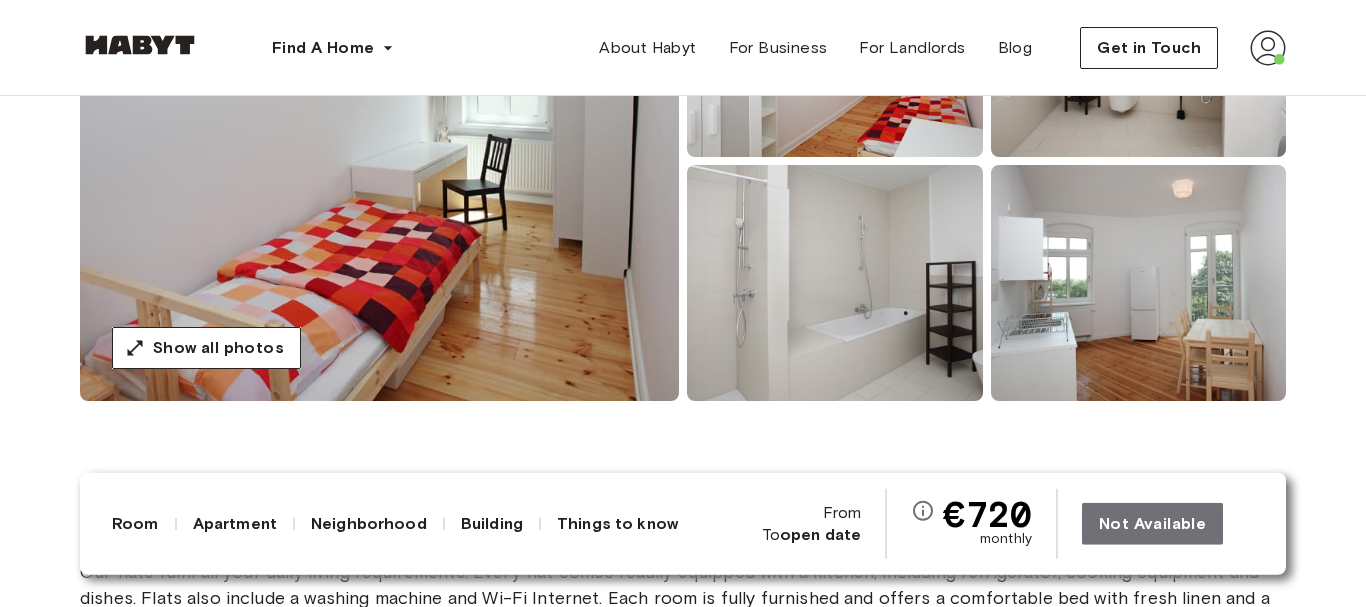 scroll, scrollTop: 510, scrollLeft: 0, axis: vertical 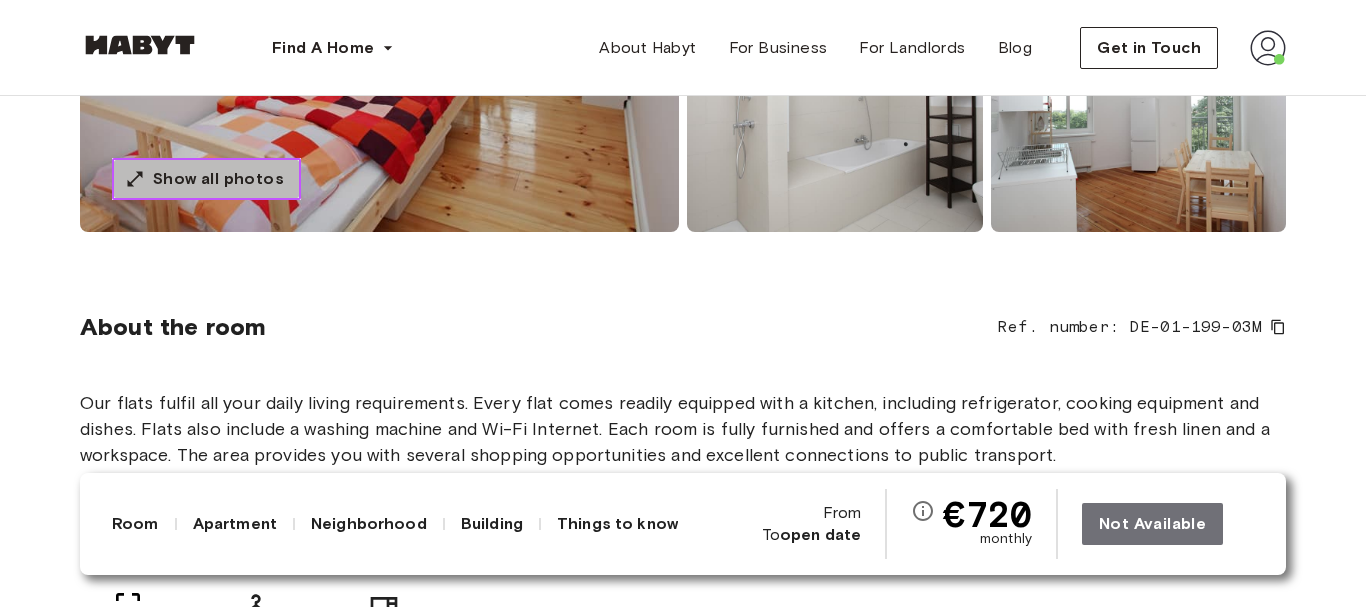 click on "Show all photos" at bounding box center [218, 179] 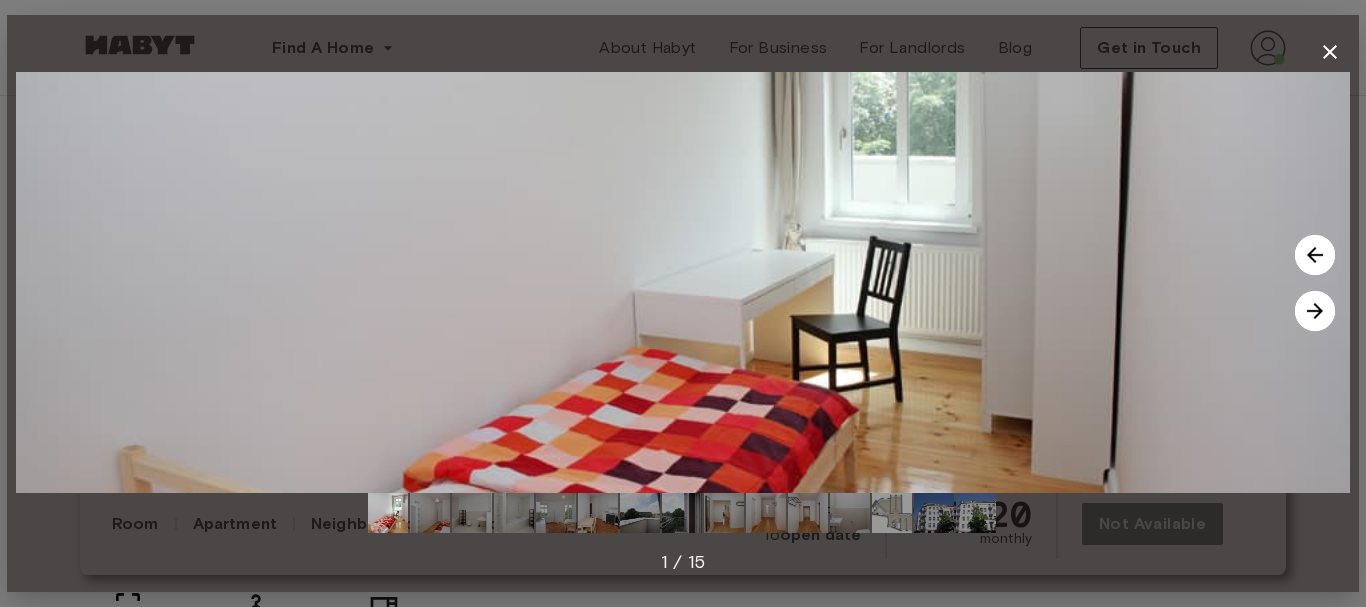 click at bounding box center (1315, 311) 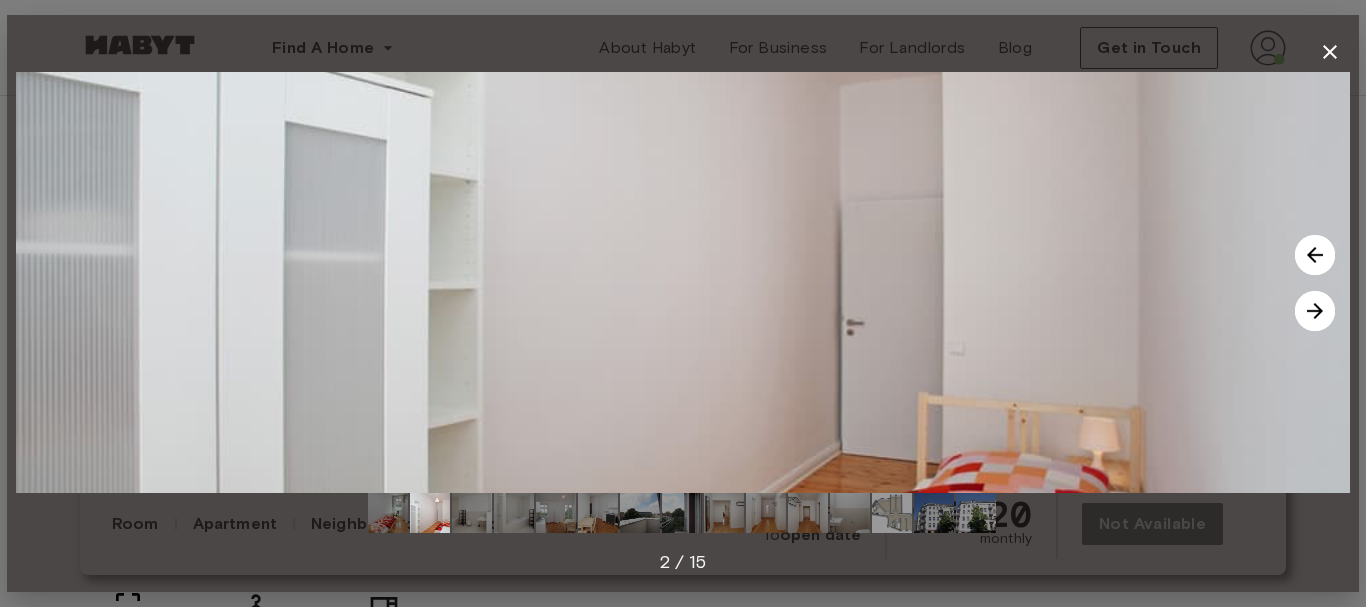 click at bounding box center (1315, 311) 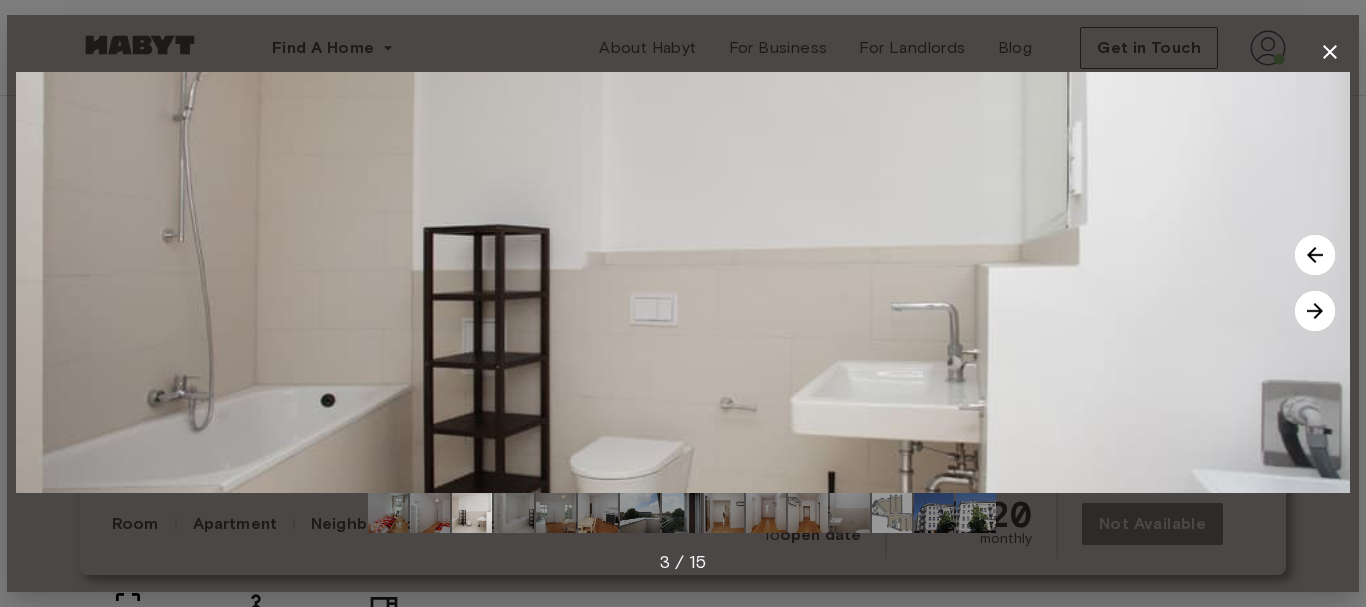 click at bounding box center [1315, 311] 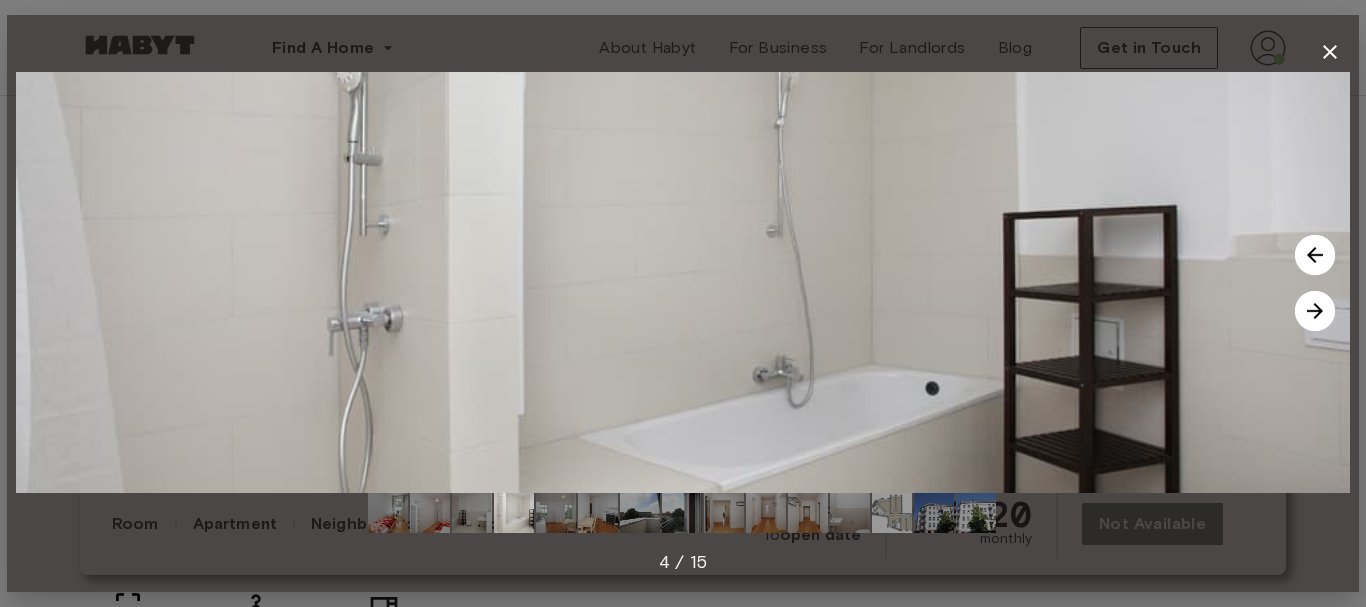 click at bounding box center [1315, 311] 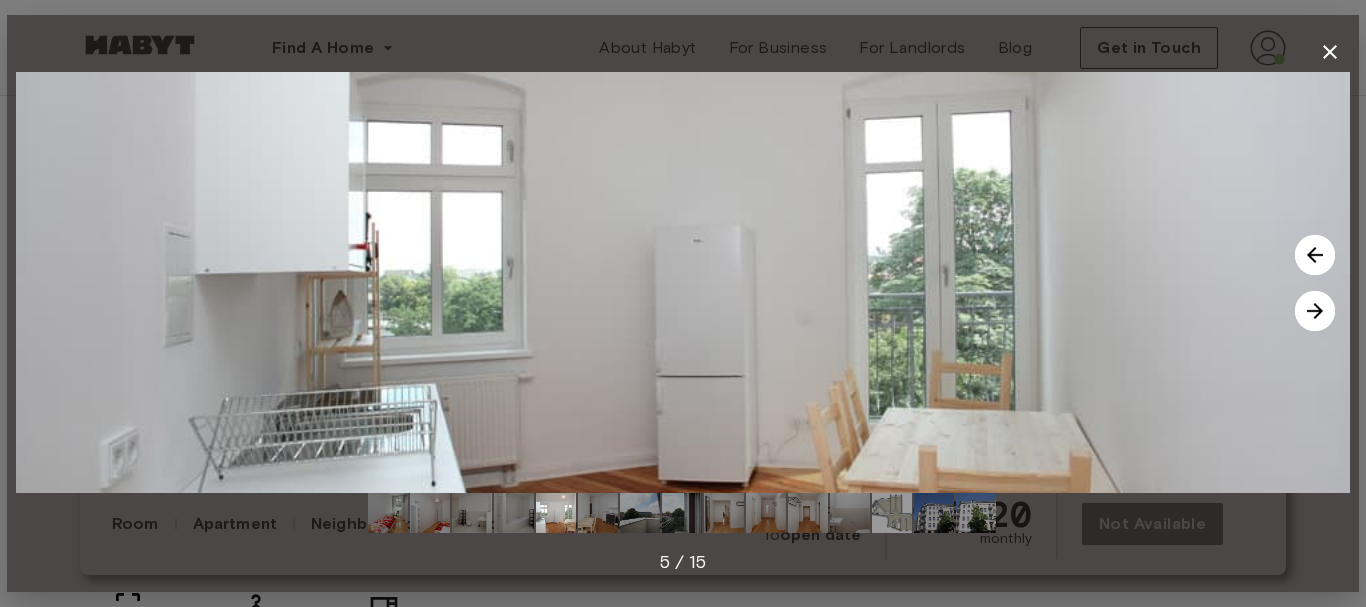 click at bounding box center [1315, 311] 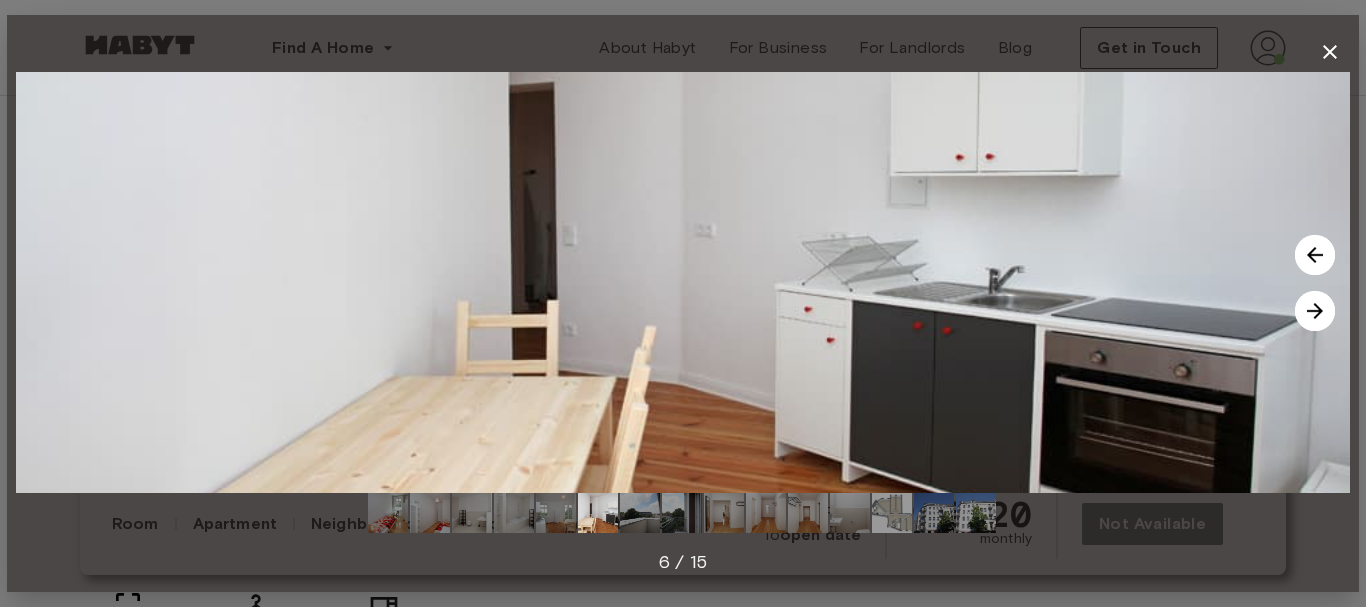 click at bounding box center (1315, 311) 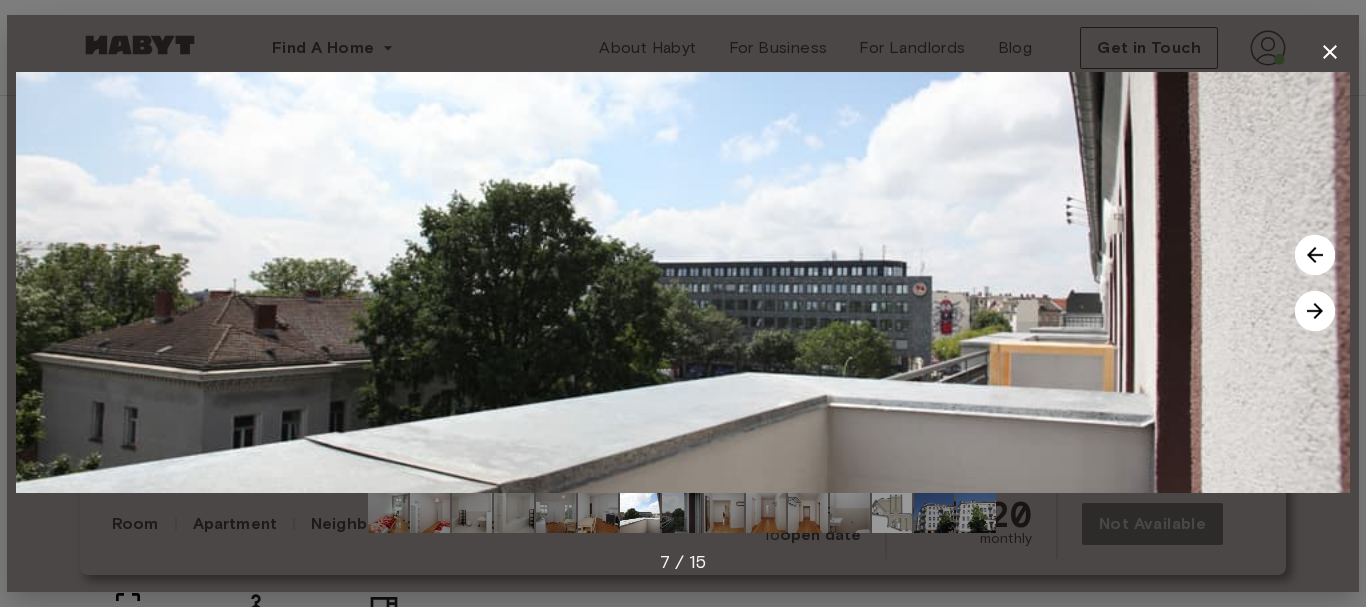 click at bounding box center (1315, 311) 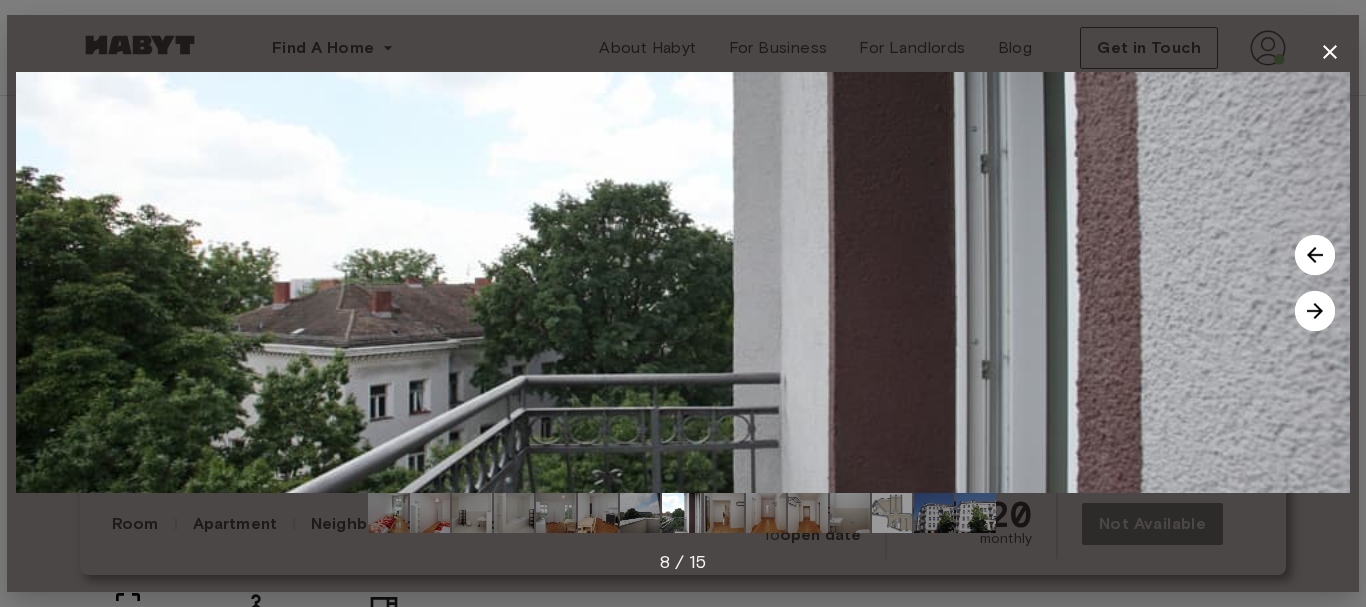 click at bounding box center (1315, 311) 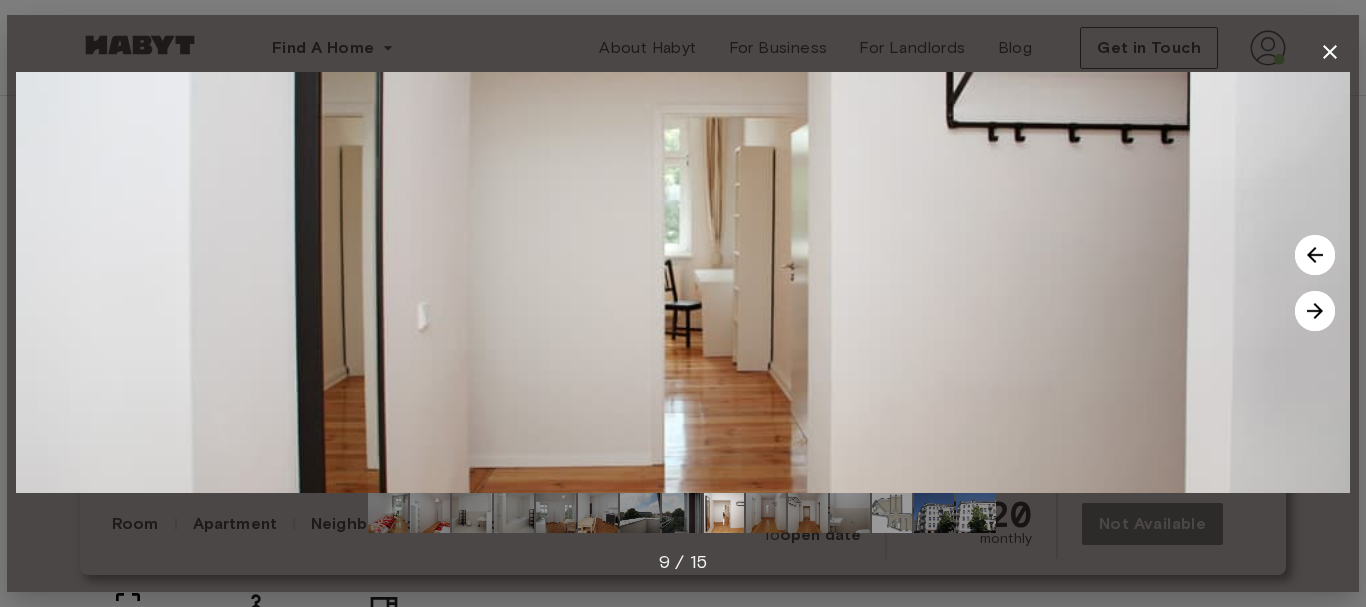 click at bounding box center (1315, 311) 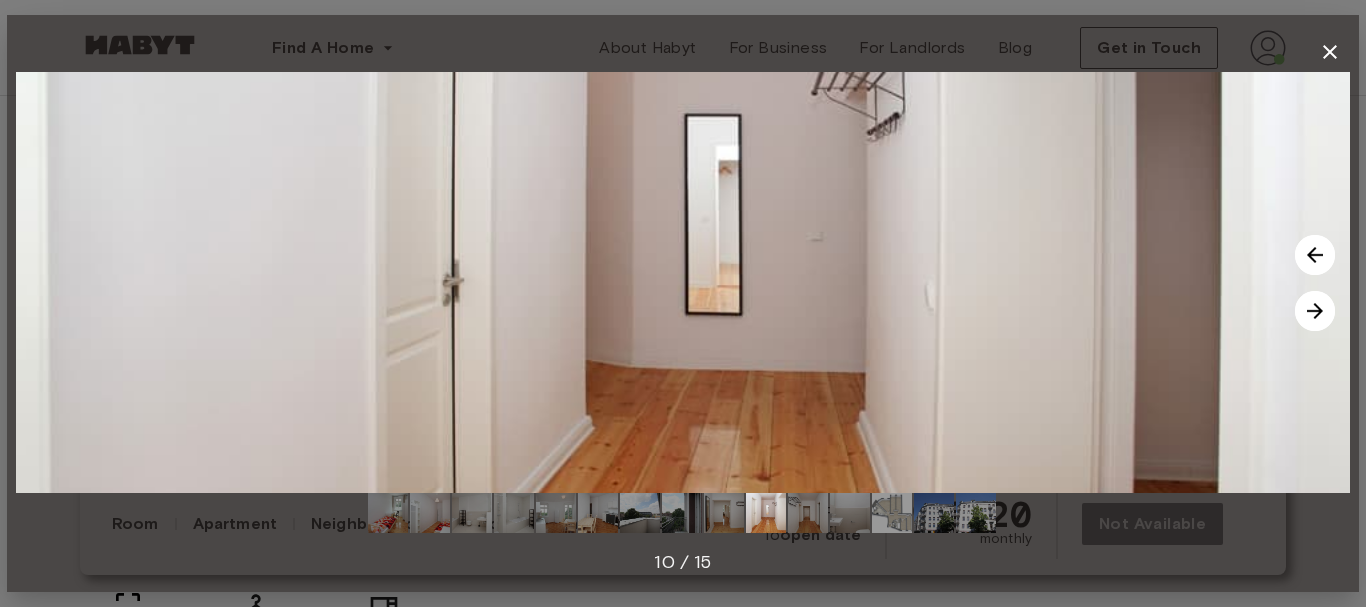 click at bounding box center [1315, 311] 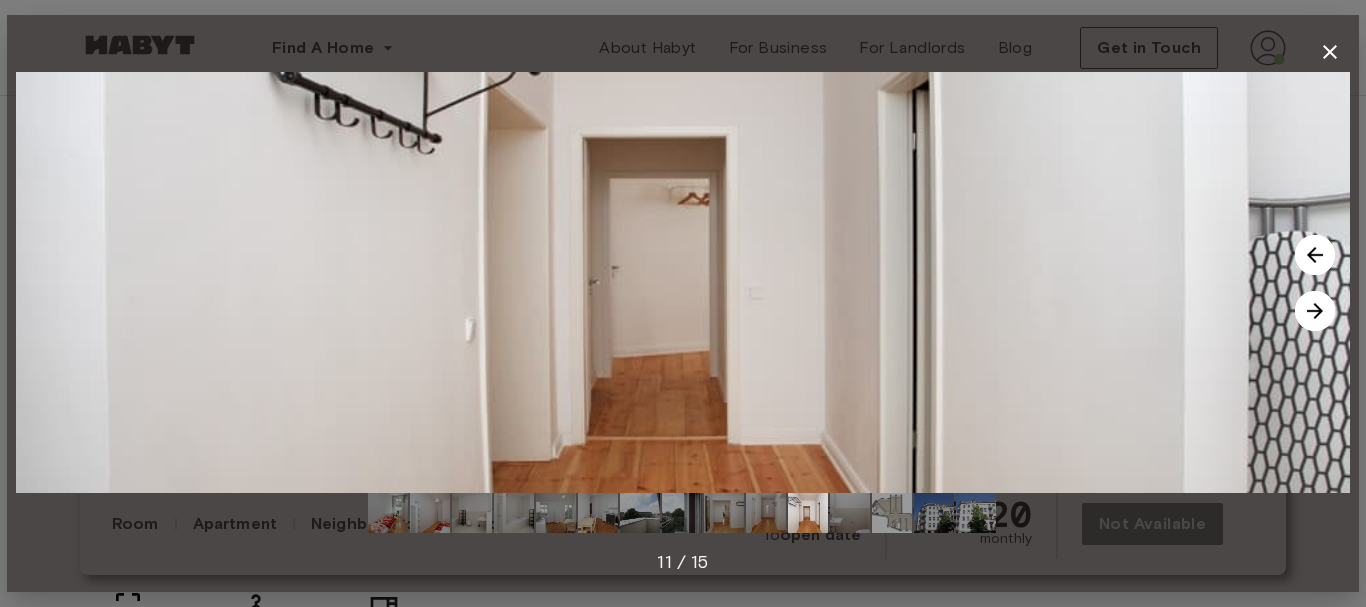 click at bounding box center [1315, 311] 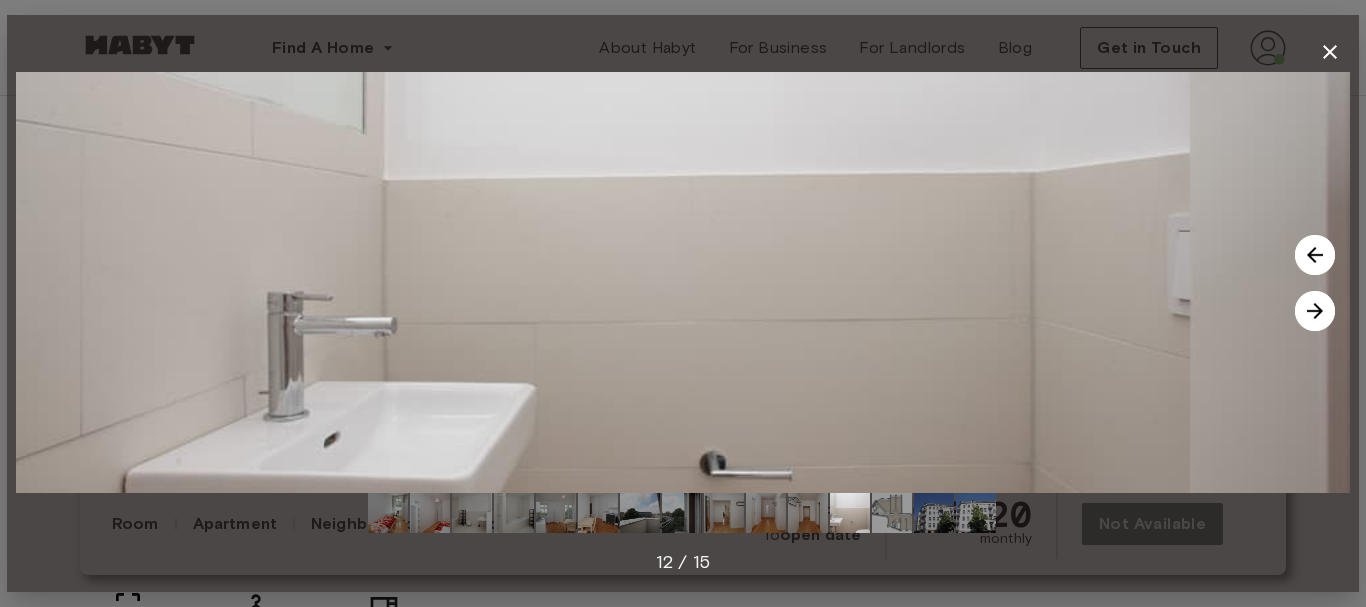 click at bounding box center (1315, 311) 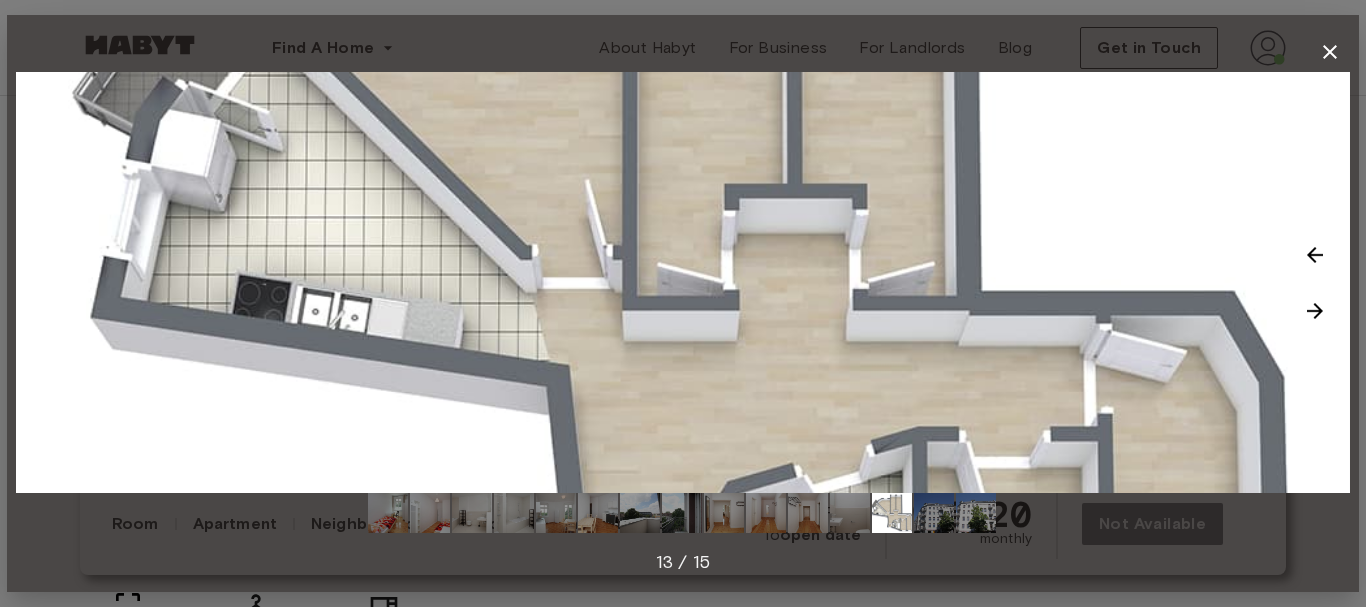 click at bounding box center [1315, 311] 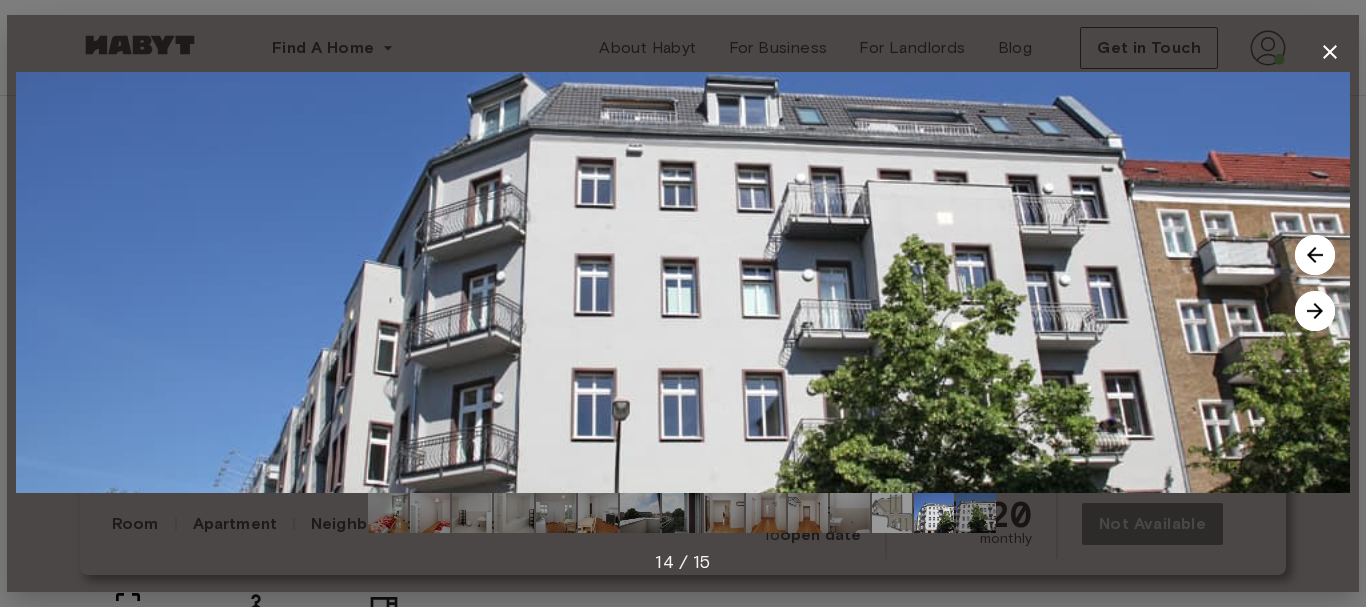 click at bounding box center [1315, 311] 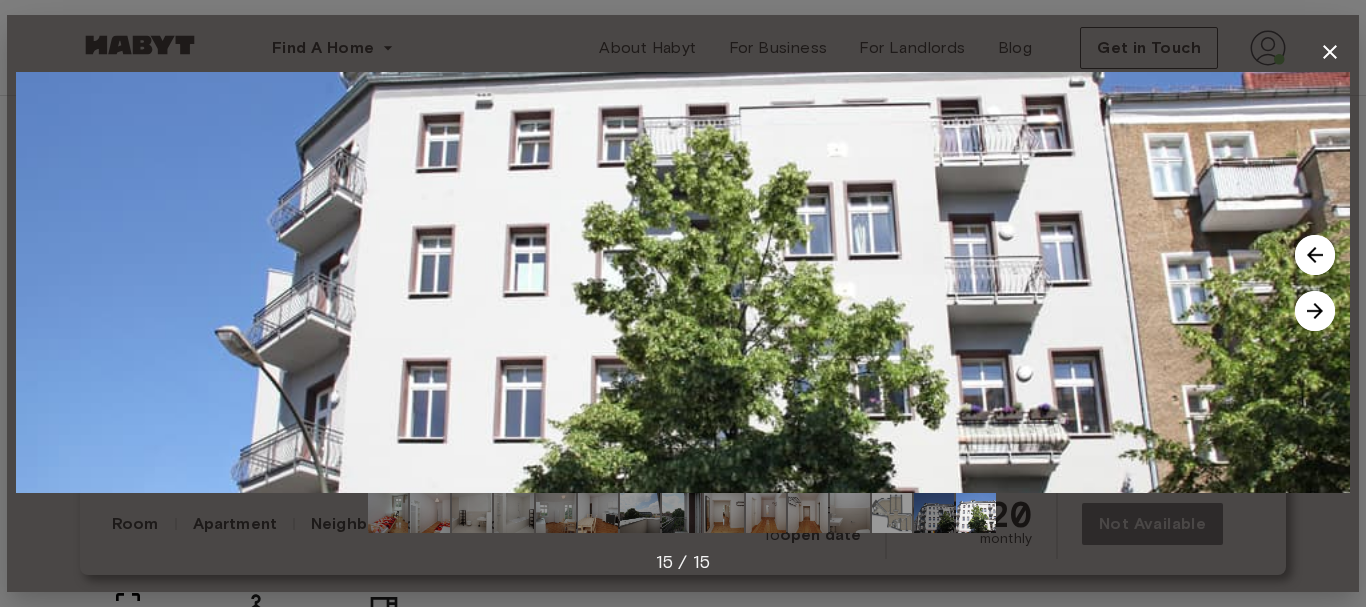 click at bounding box center (1315, 311) 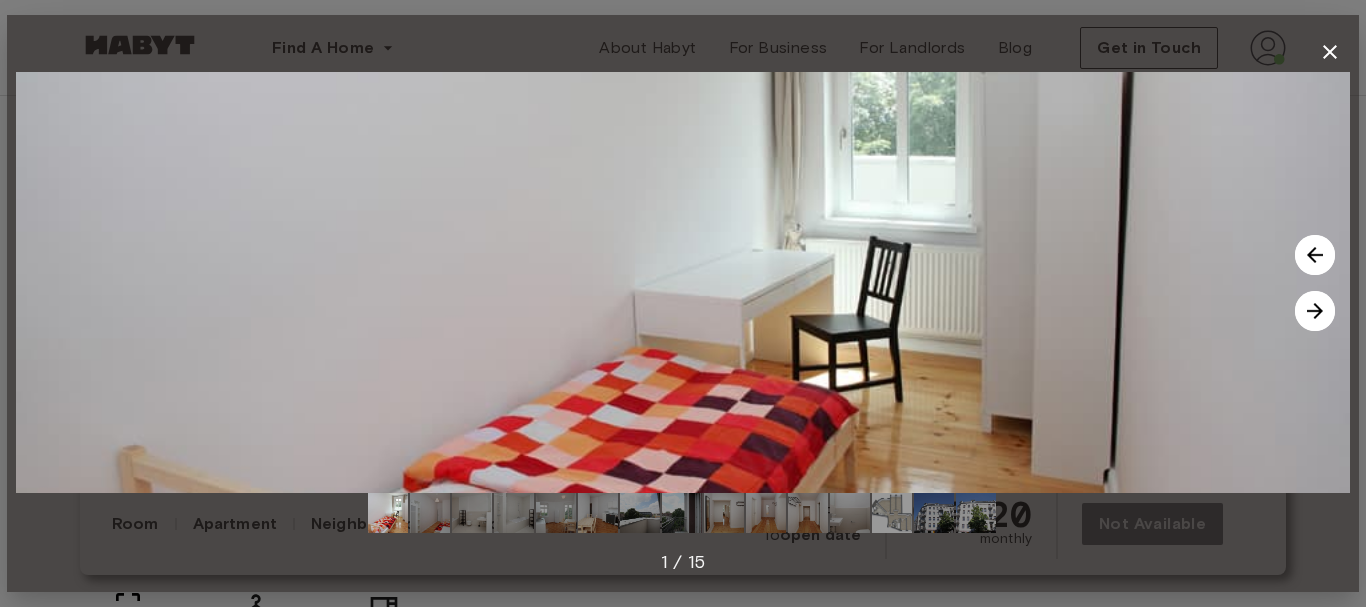 click at bounding box center (1315, 311) 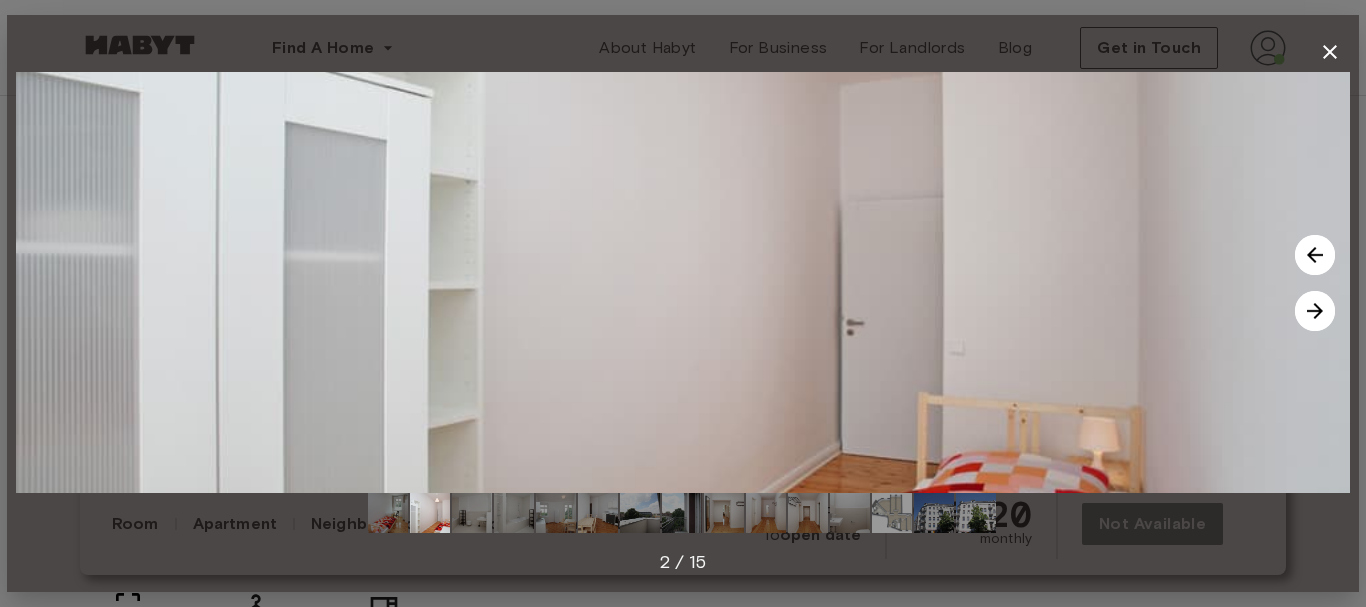 click at bounding box center (1315, 311) 